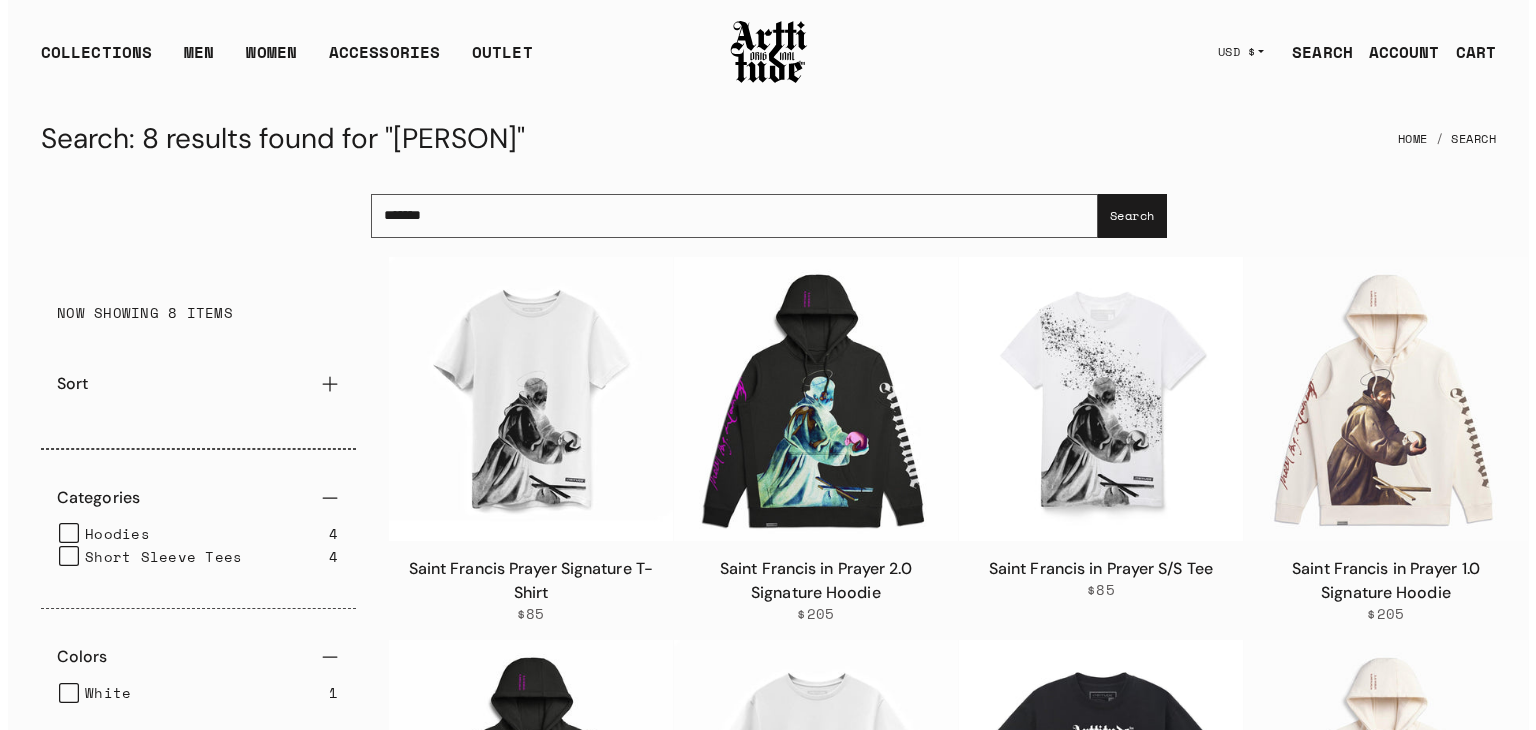 scroll, scrollTop: 200, scrollLeft: 0, axis: vertical 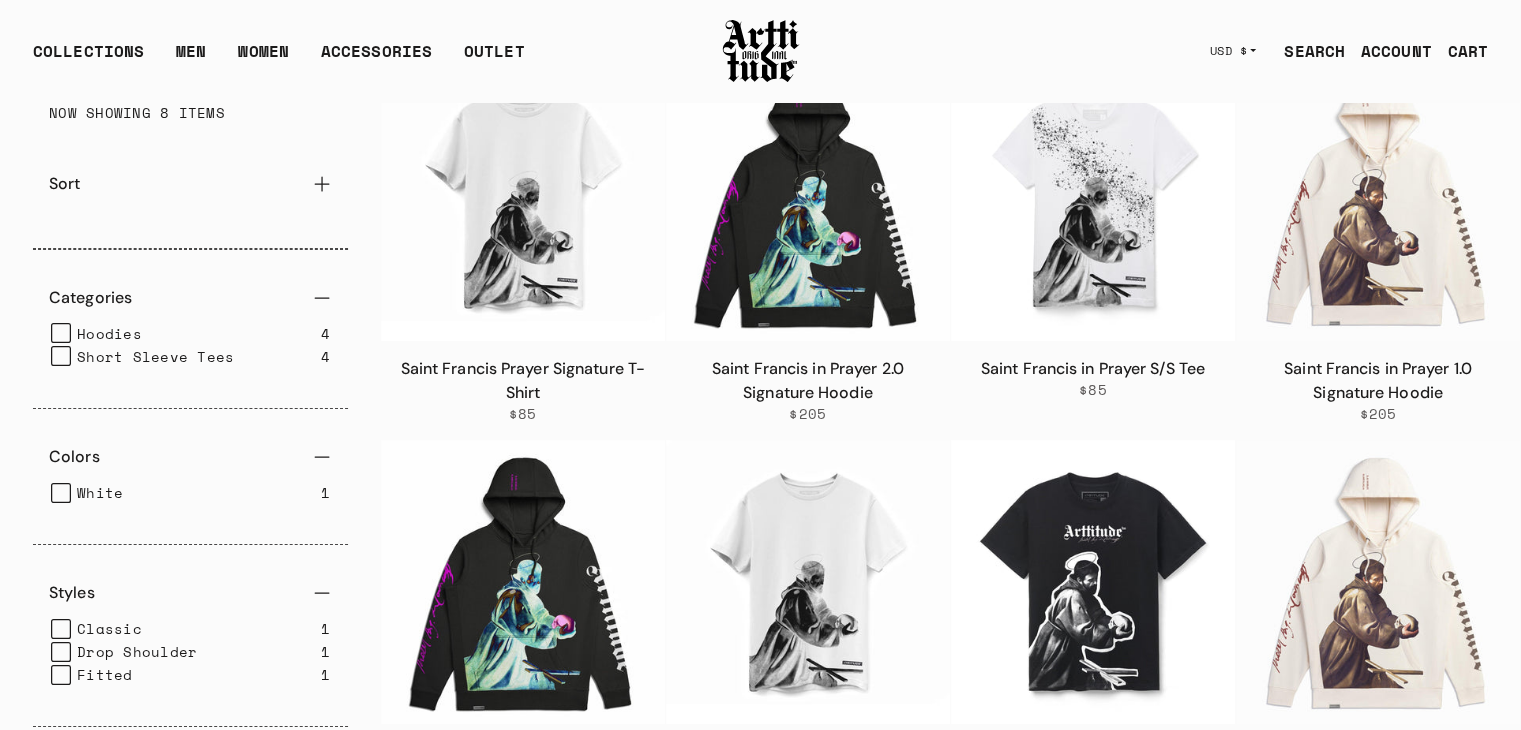 click on "SEARCH" at bounding box center (1306, 51) 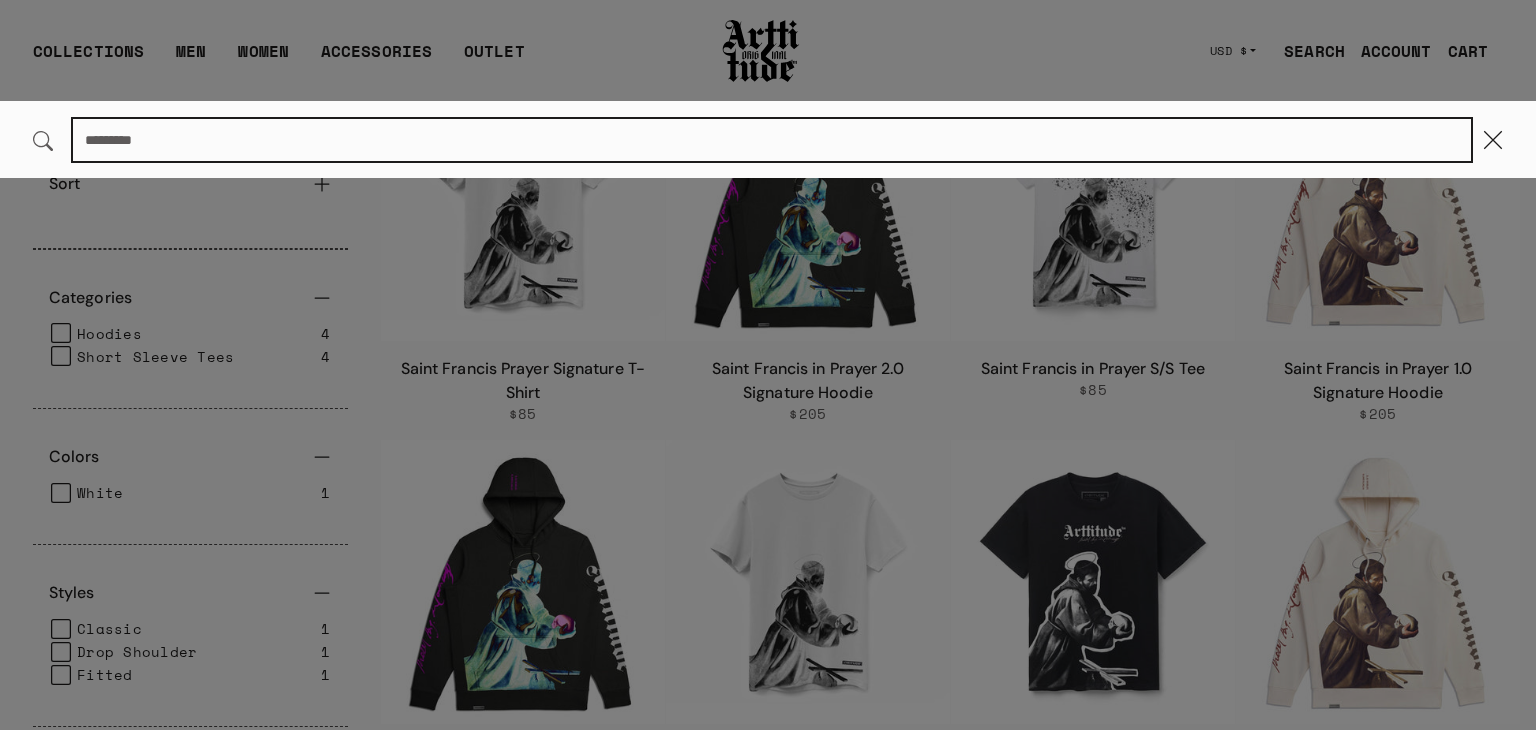 click on "Search..." at bounding box center [772, 140] 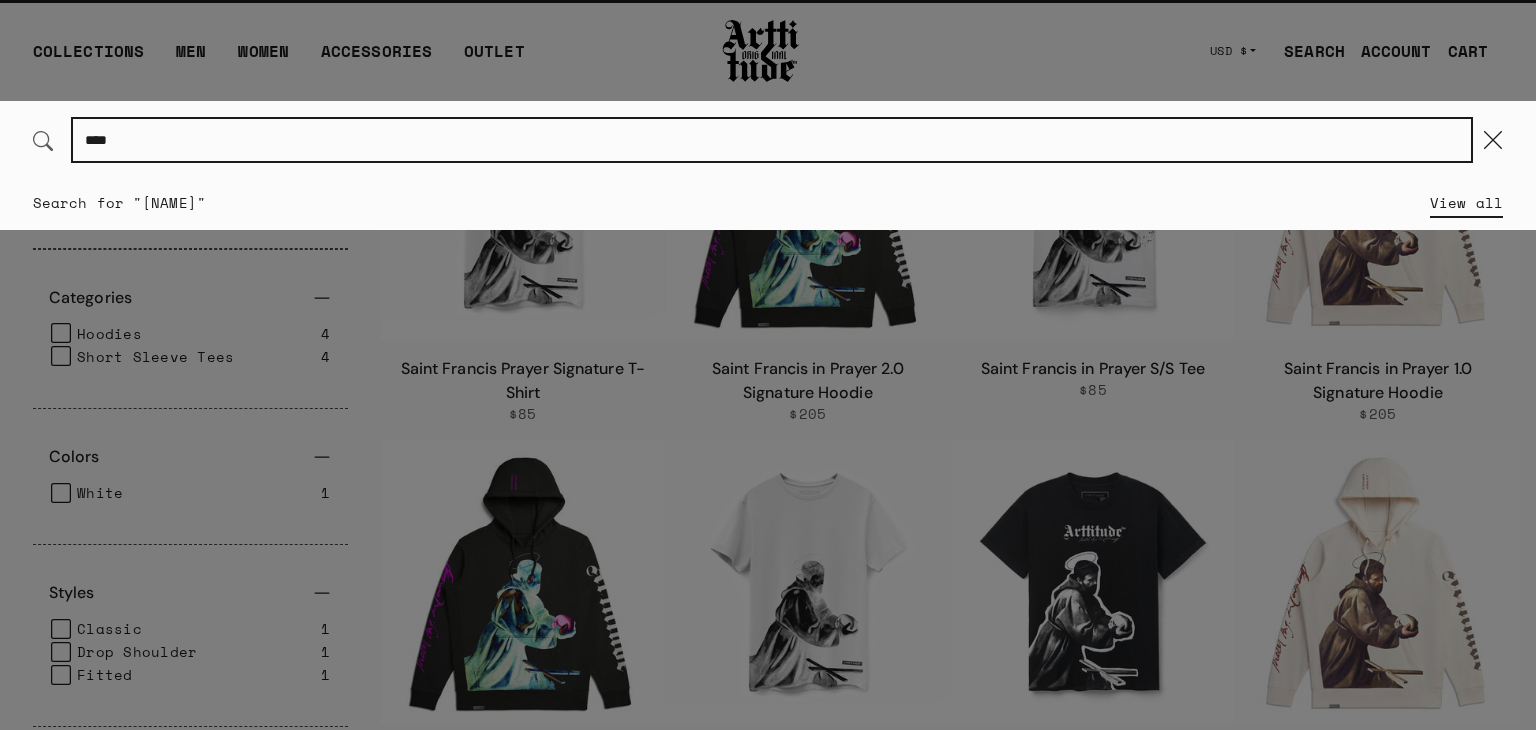 type on "****" 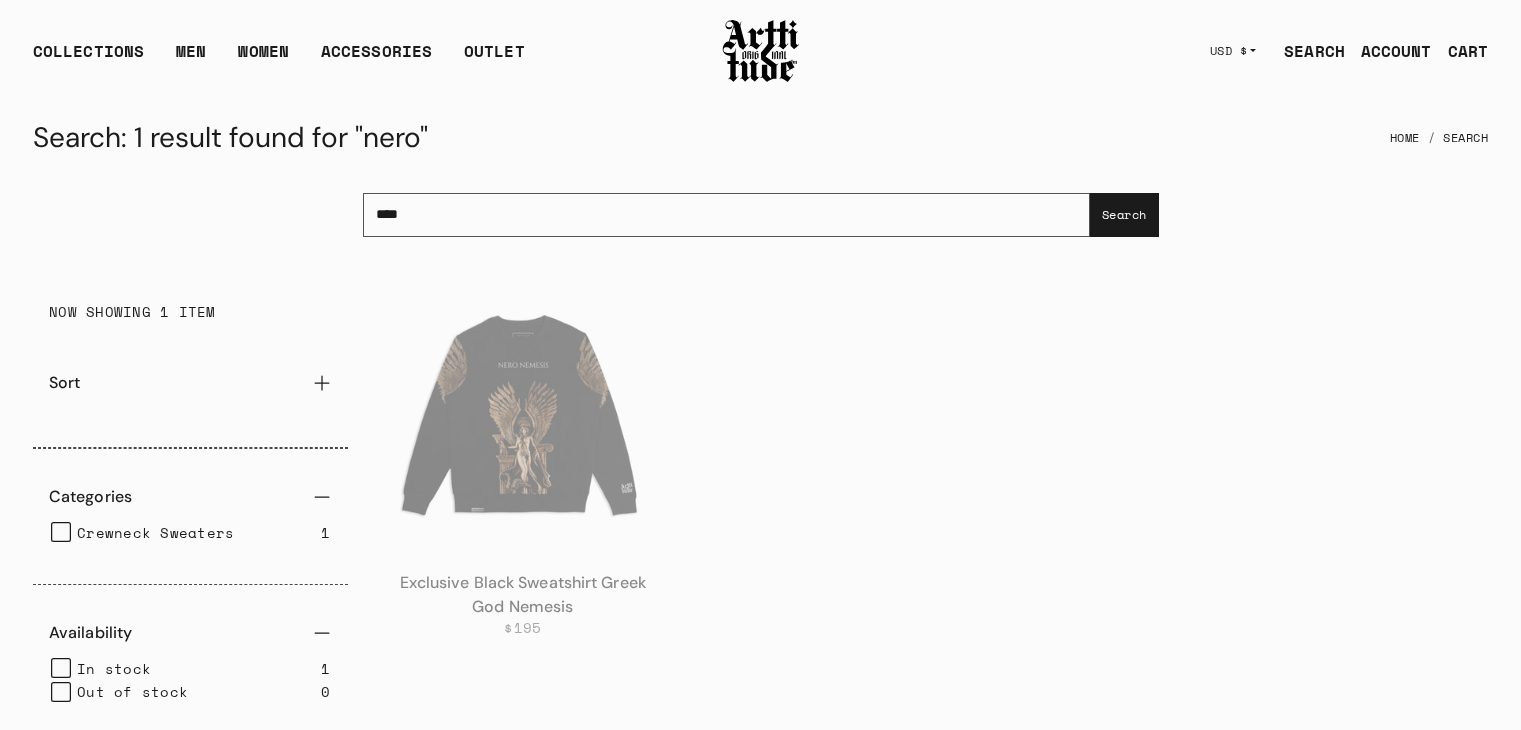scroll, scrollTop: 0, scrollLeft: 0, axis: both 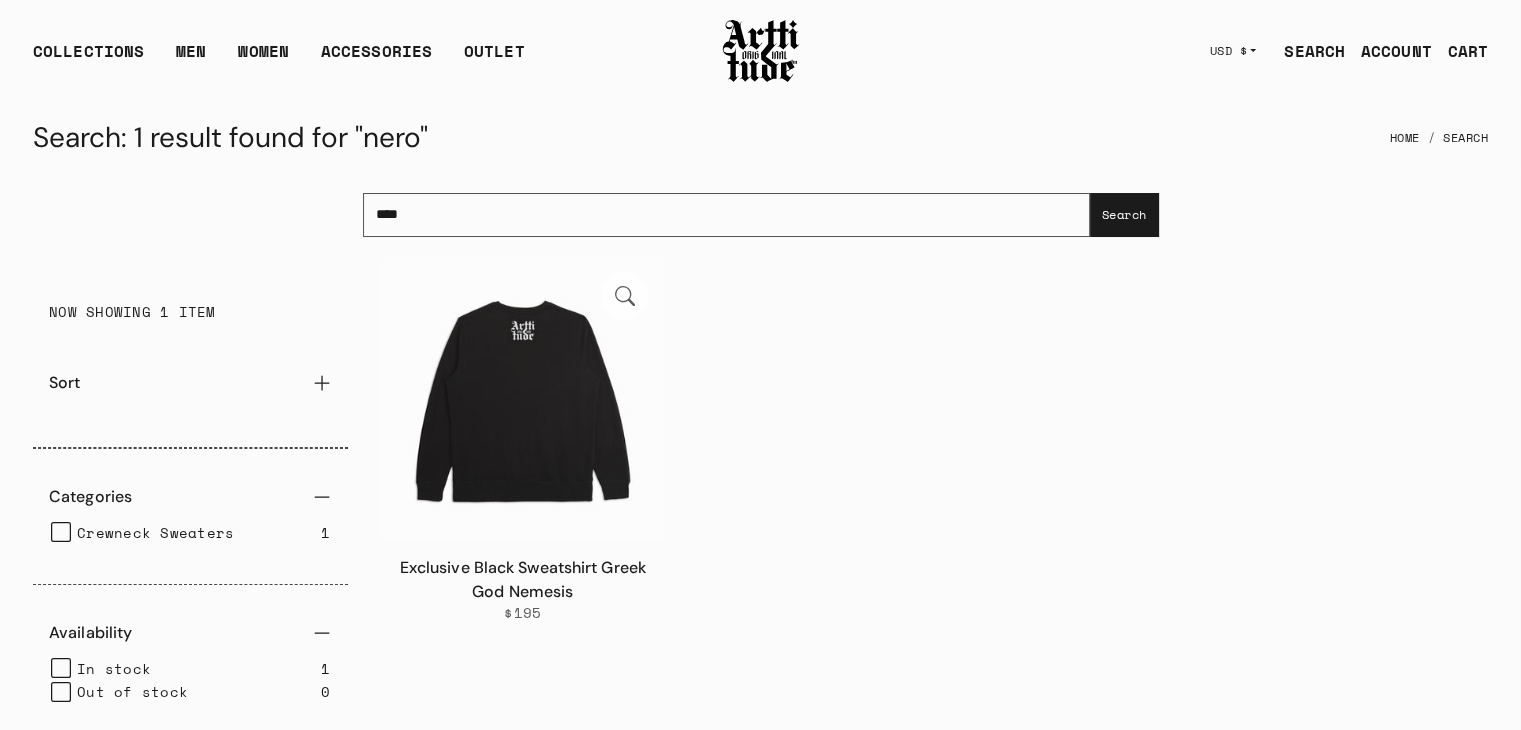 click at bounding box center (523, 398) 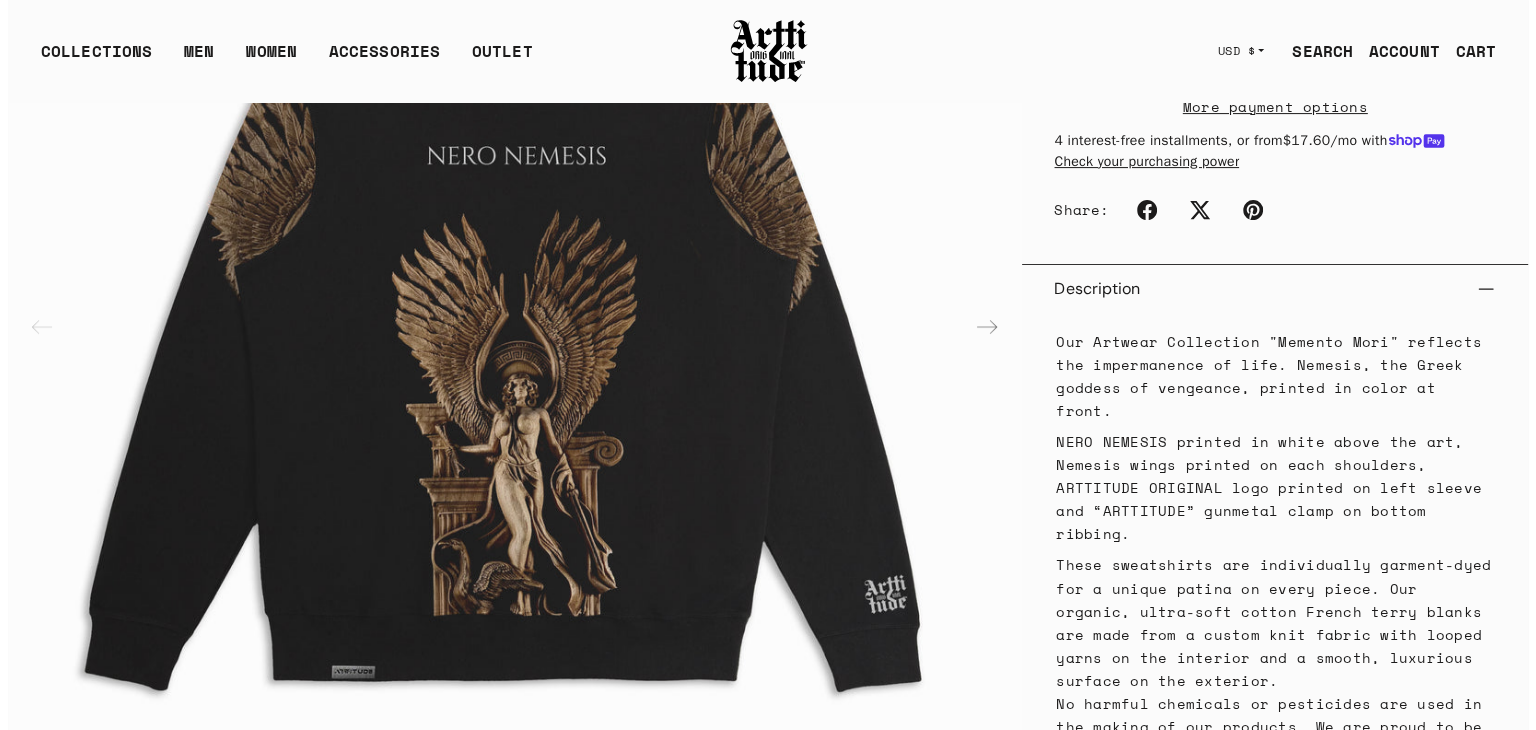 scroll, scrollTop: 537, scrollLeft: 0, axis: vertical 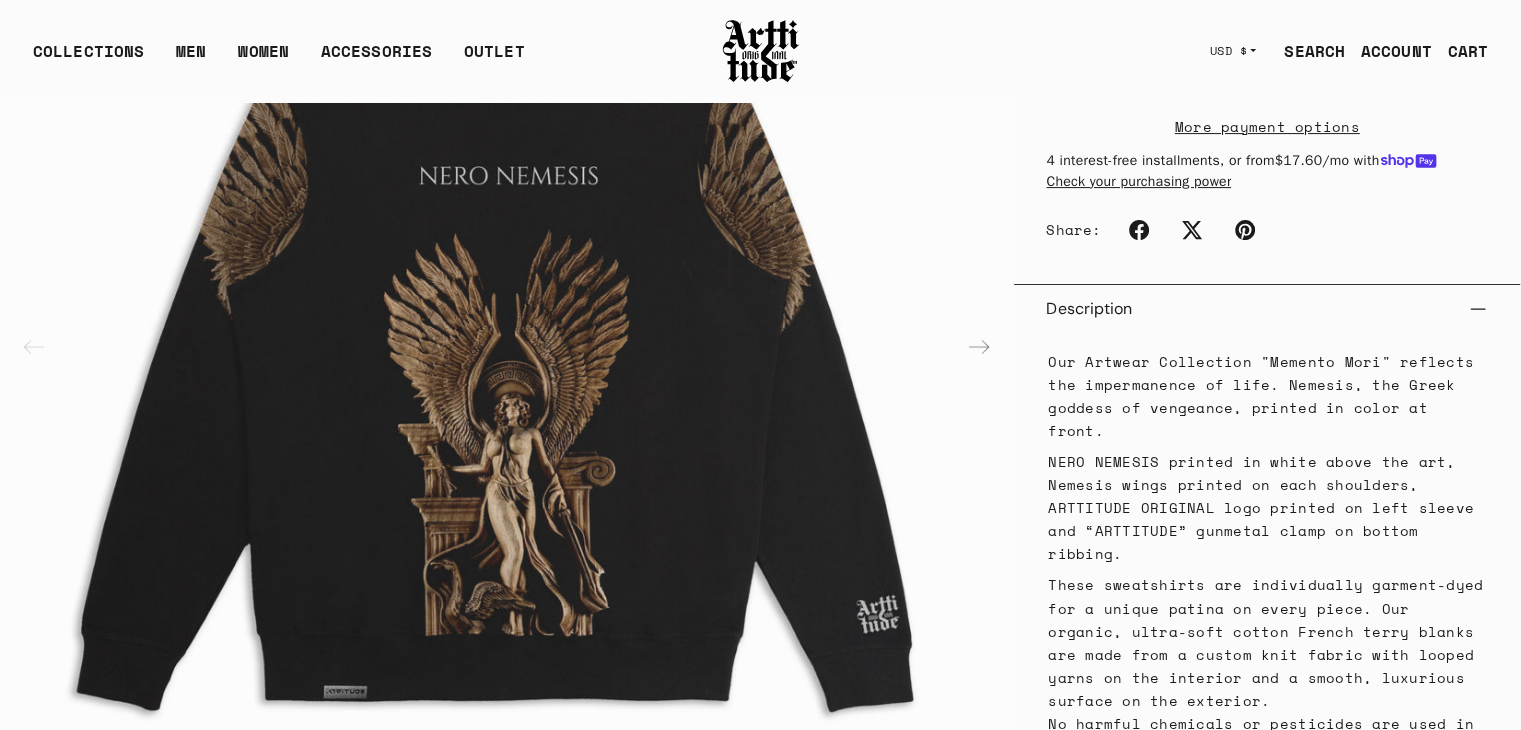 click on "SEARCH" at bounding box center [1306, 51] 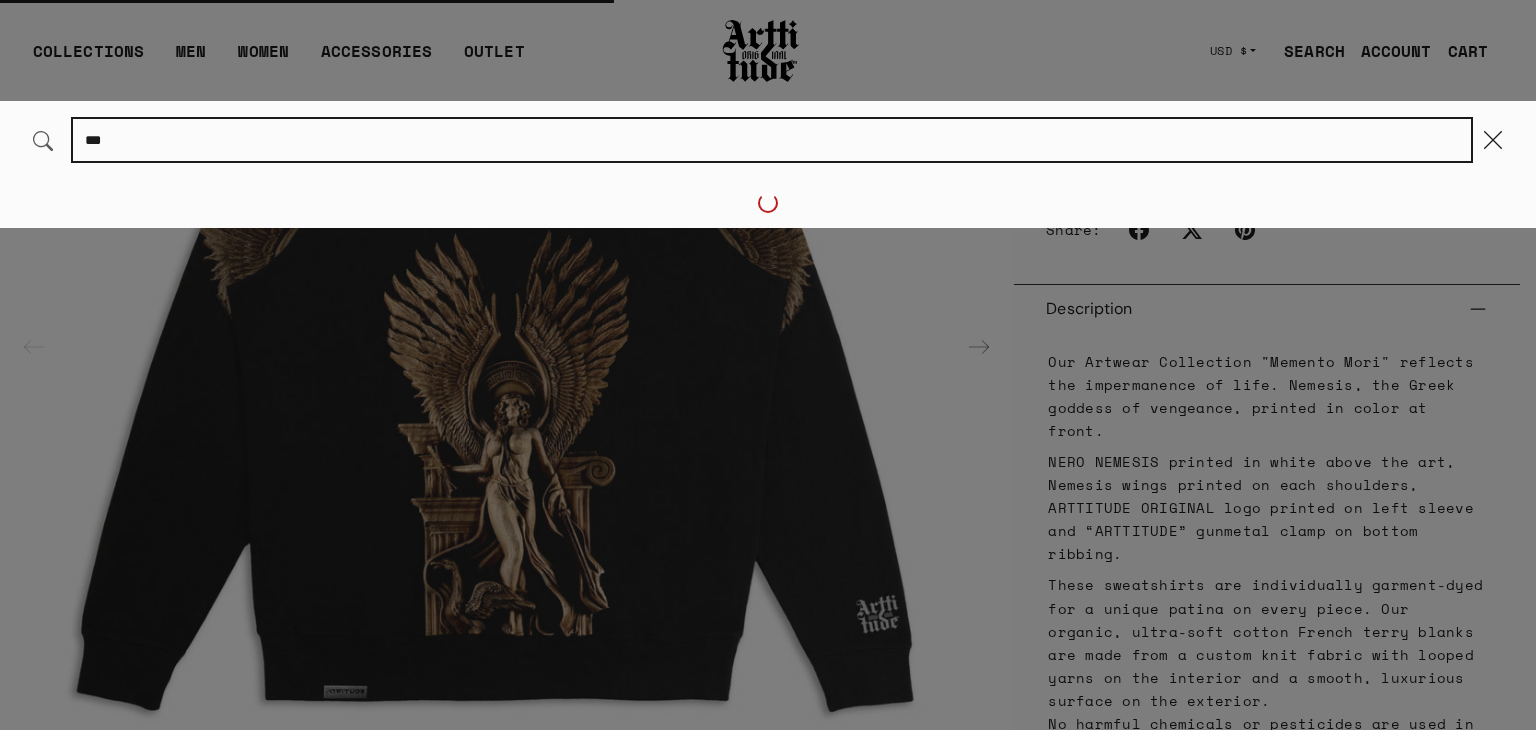 type on "***" 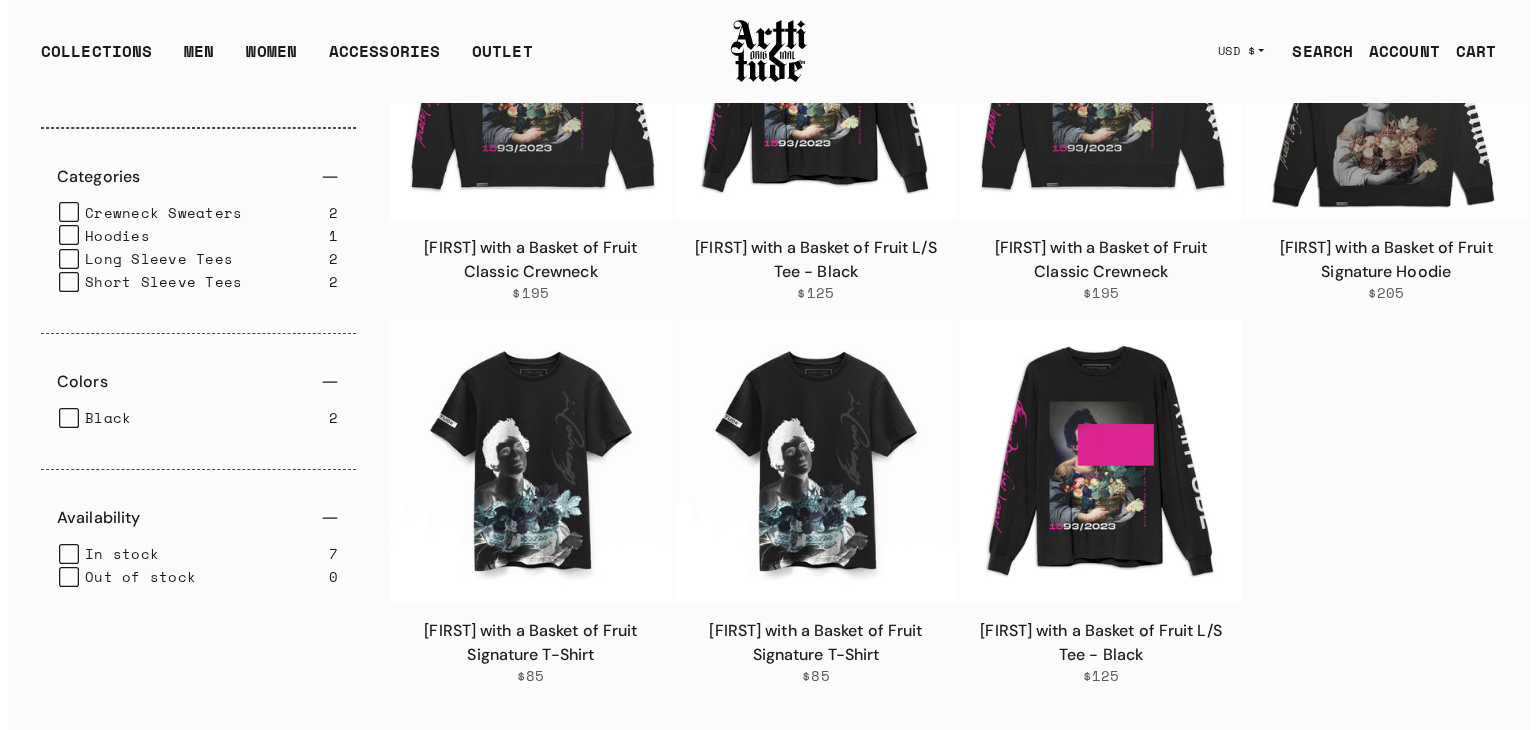 scroll, scrollTop: 321, scrollLeft: 0, axis: vertical 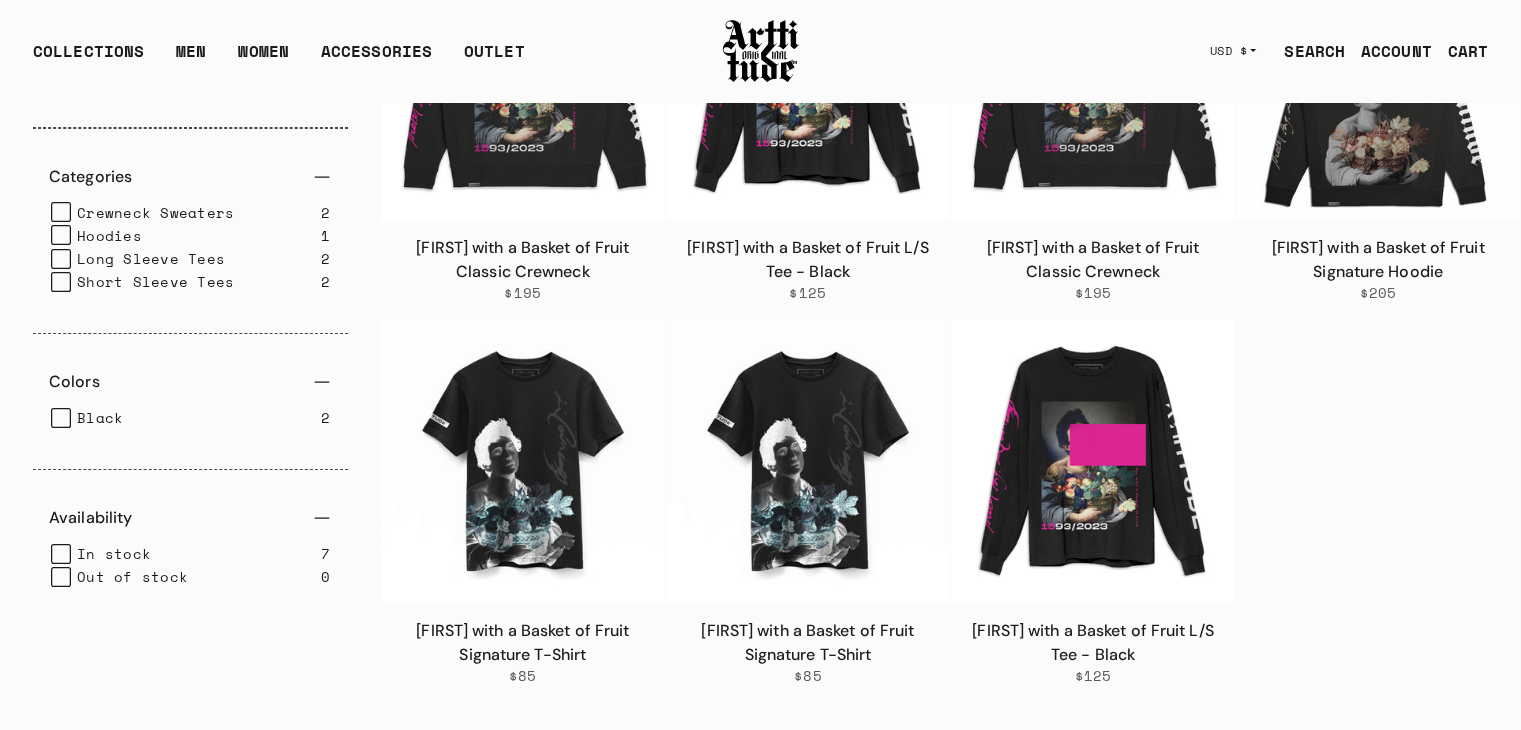 click on "SEARCH" at bounding box center (1306, 51) 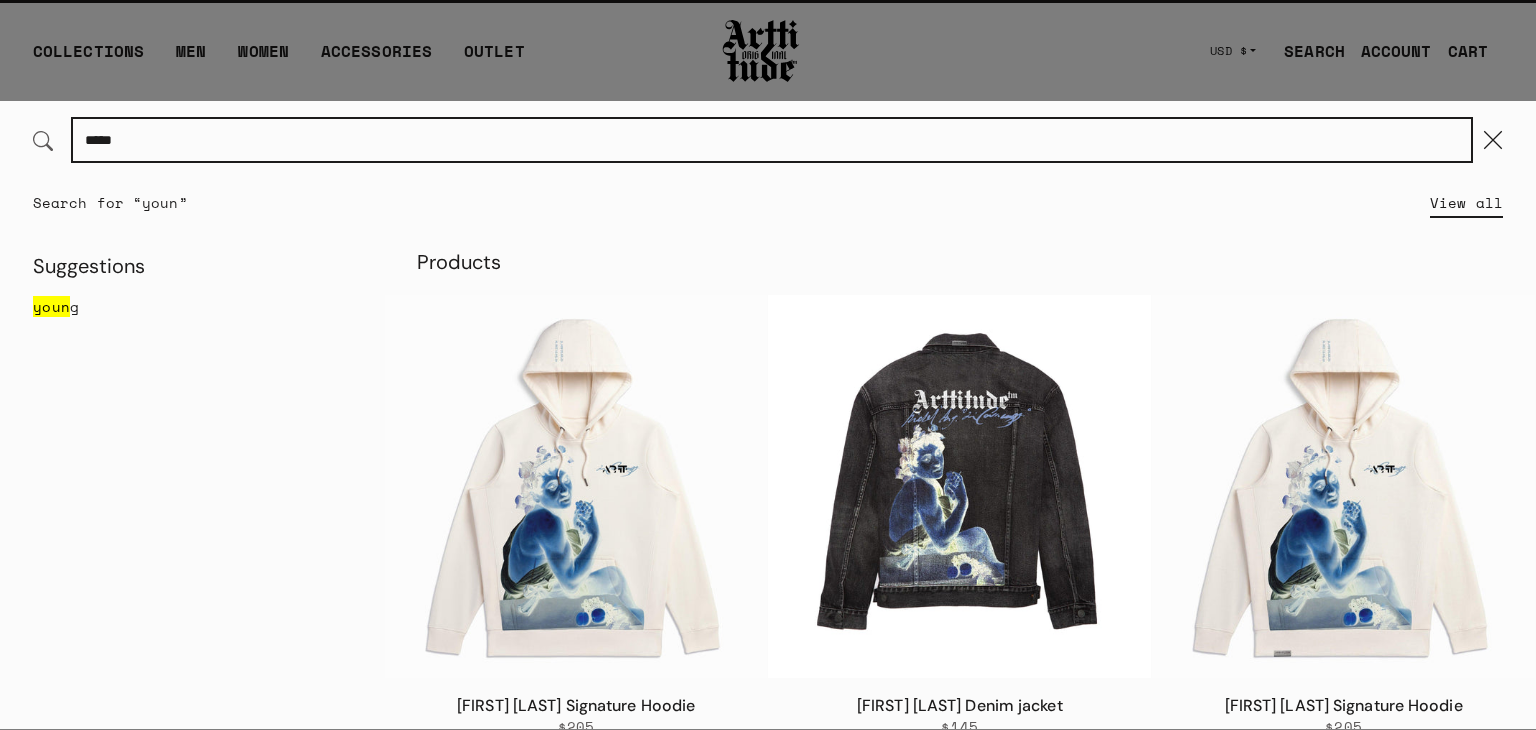 type on "*****" 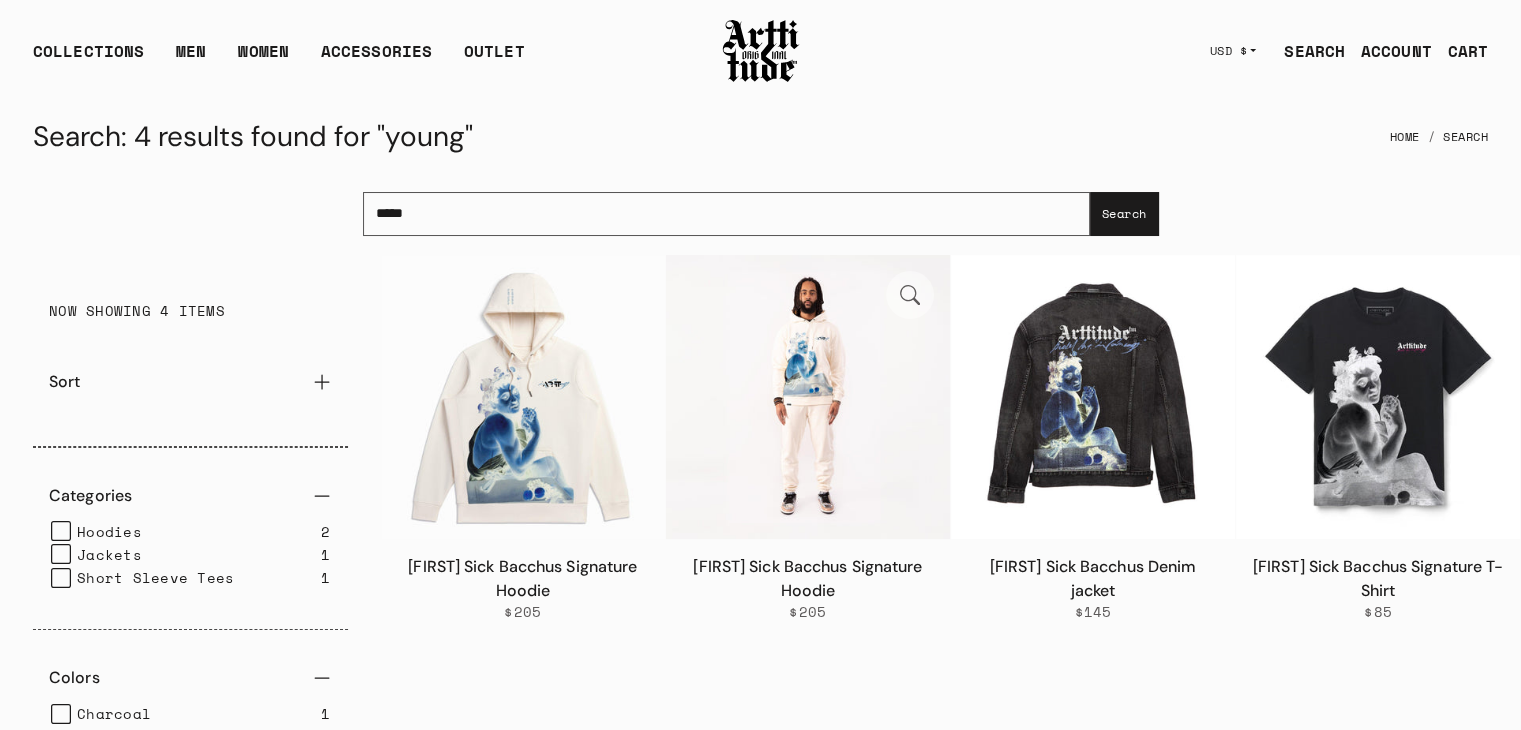 scroll, scrollTop: 4, scrollLeft: 0, axis: vertical 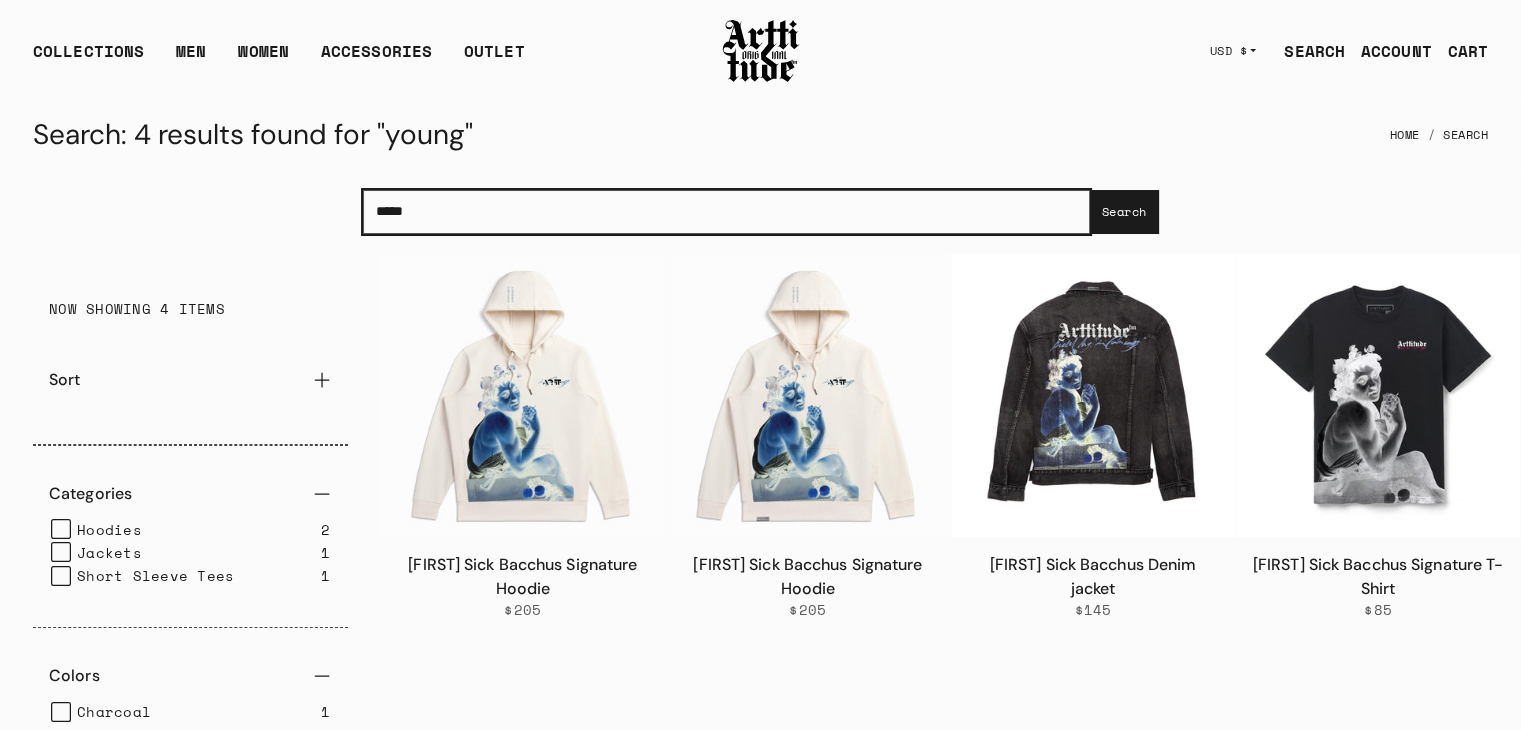 click on "*****" at bounding box center (726, 212) 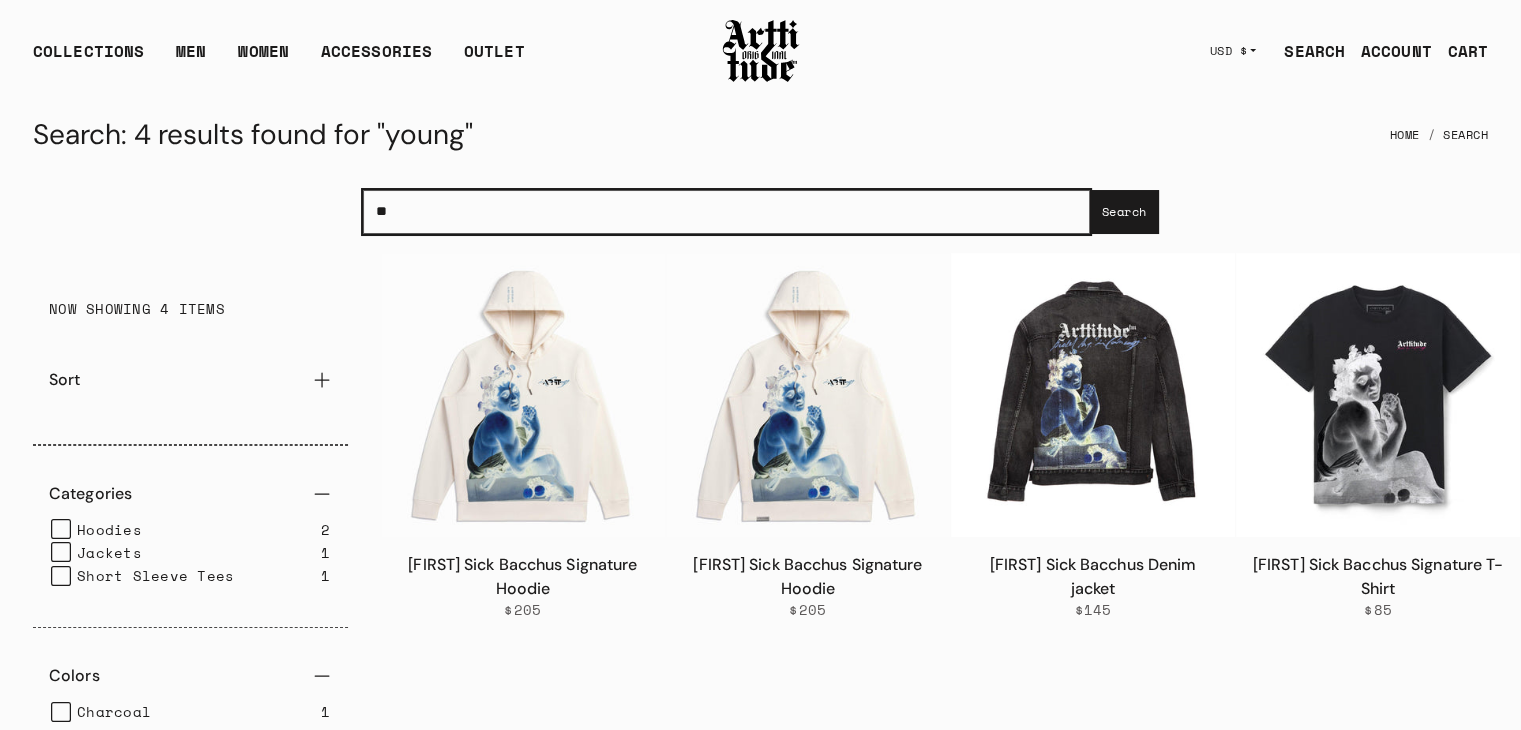 type on "*" 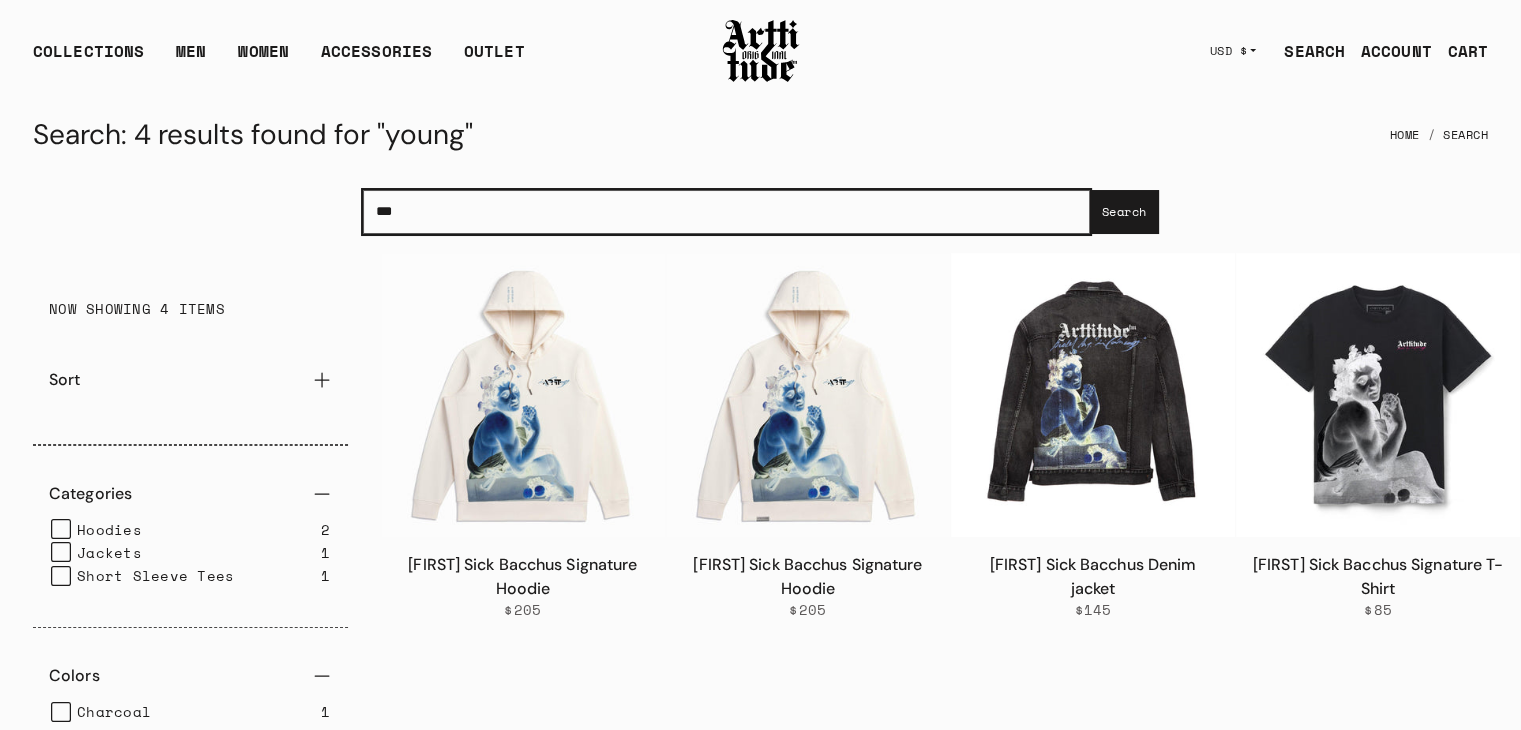 type on "***" 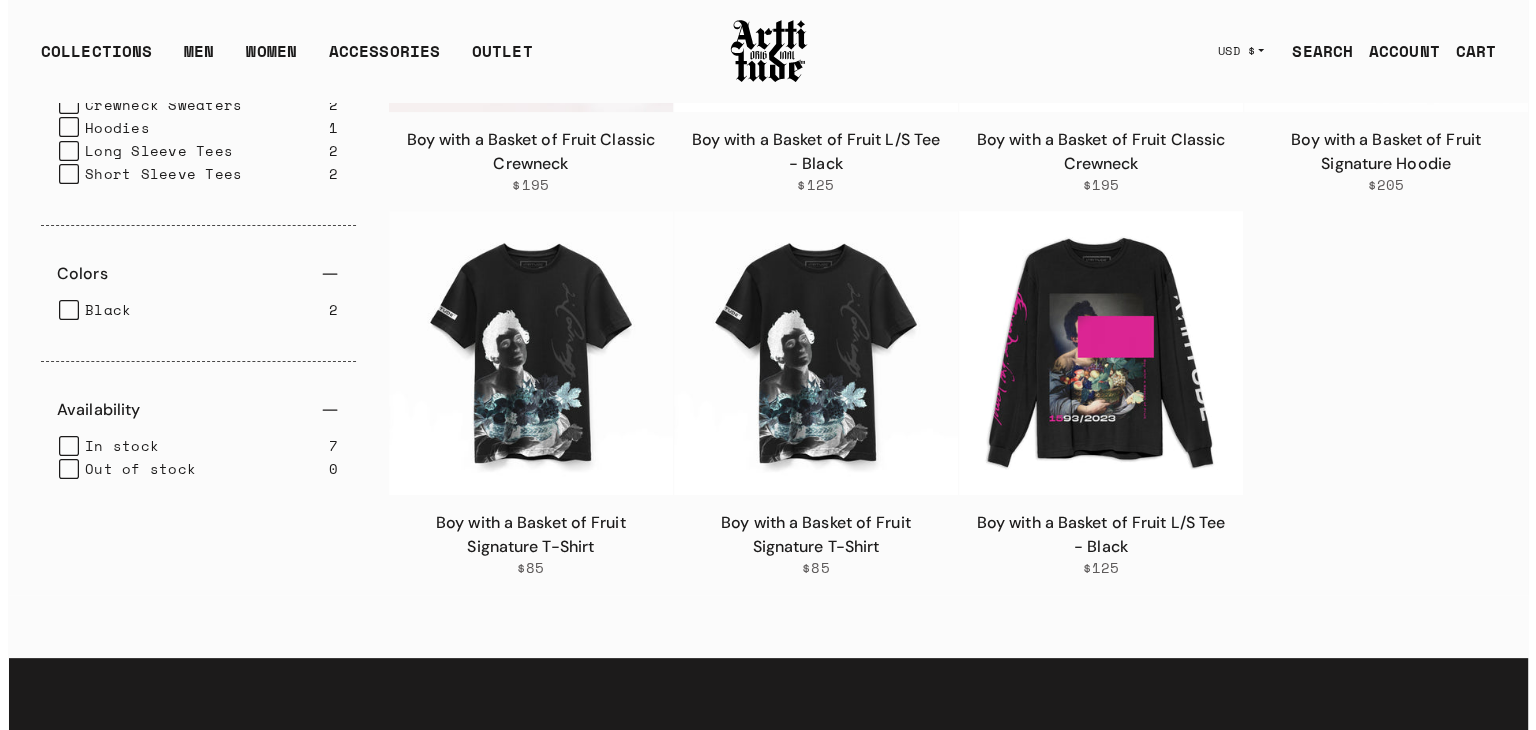 scroll, scrollTop: 430, scrollLeft: 0, axis: vertical 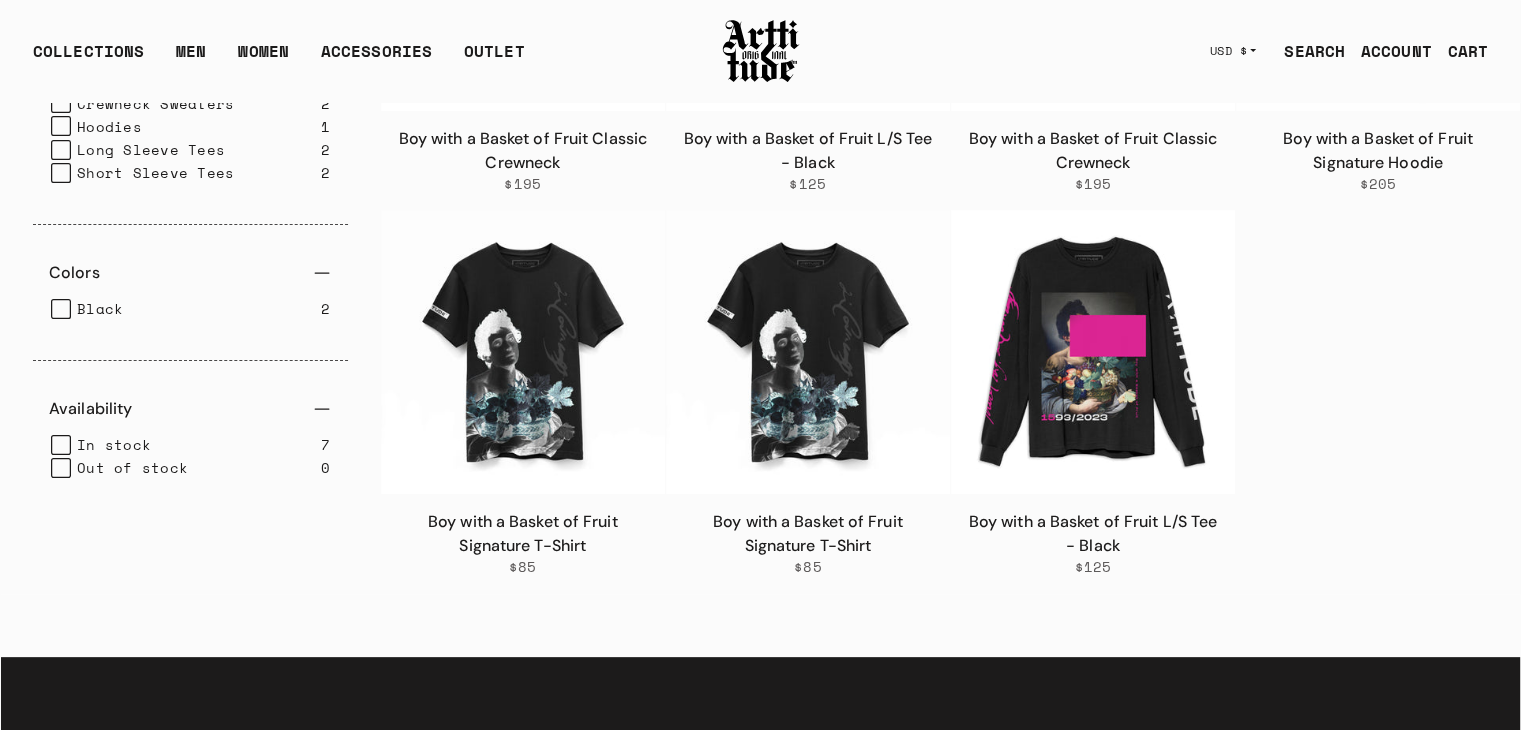 click on "SEARCH" at bounding box center (1306, 51) 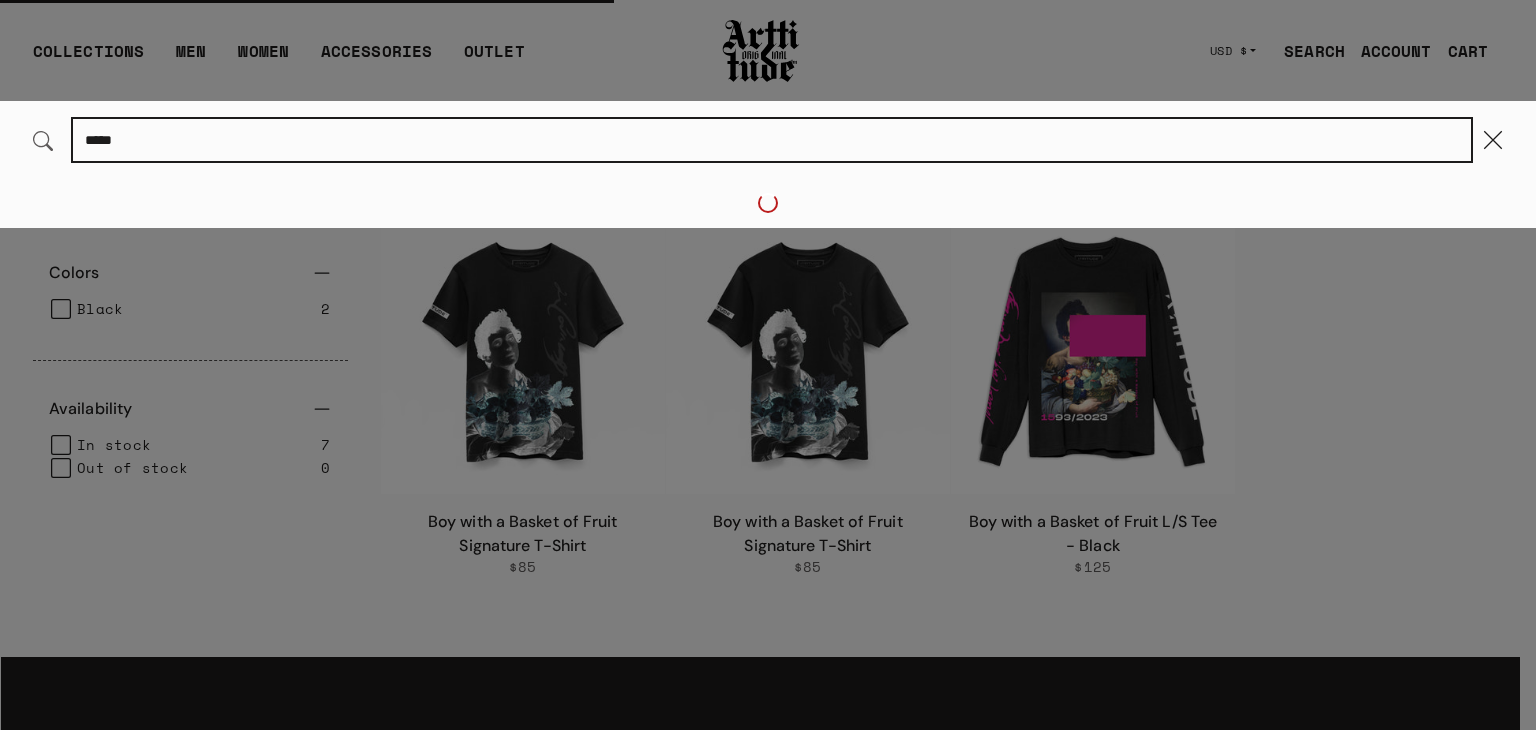 type on "*****" 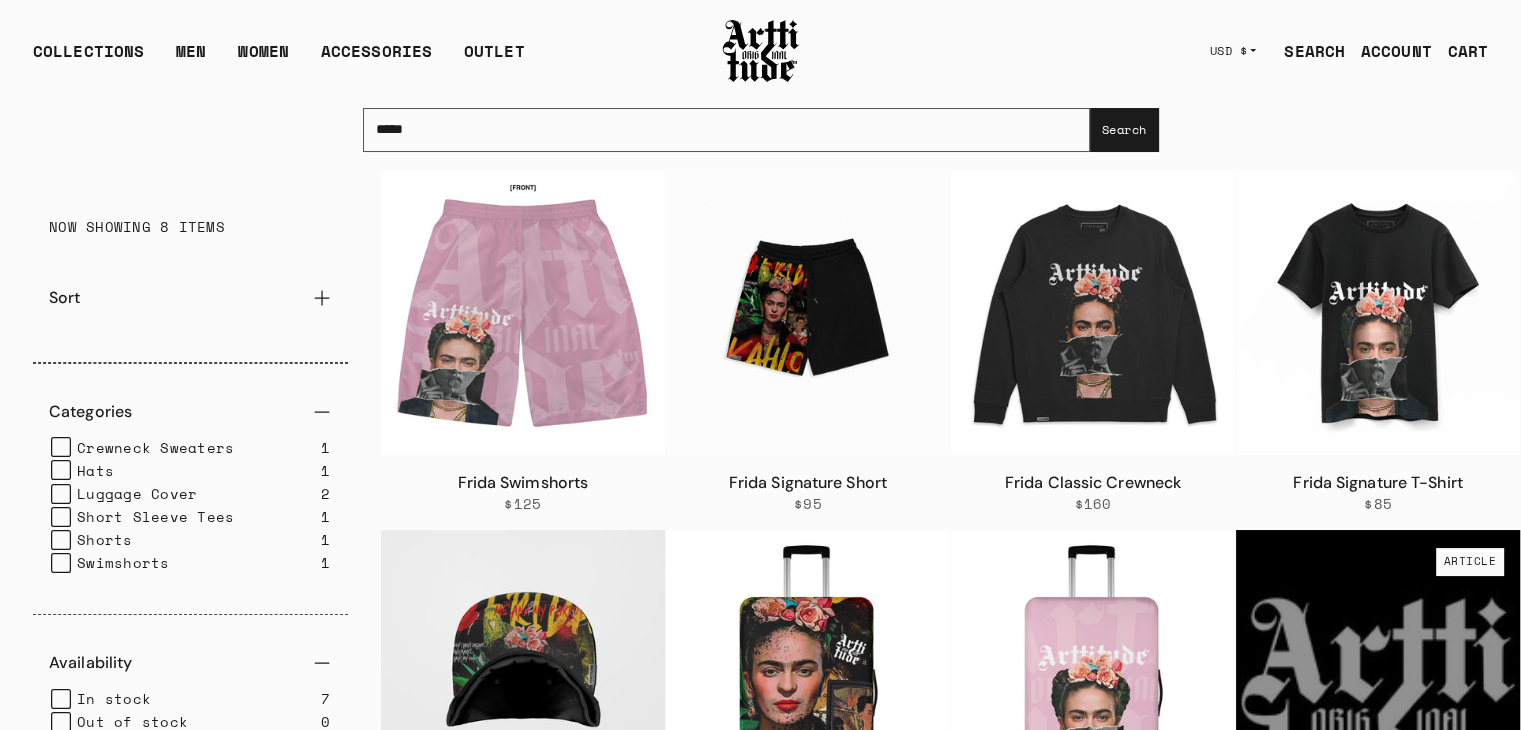 scroll, scrollTop: 88, scrollLeft: 0, axis: vertical 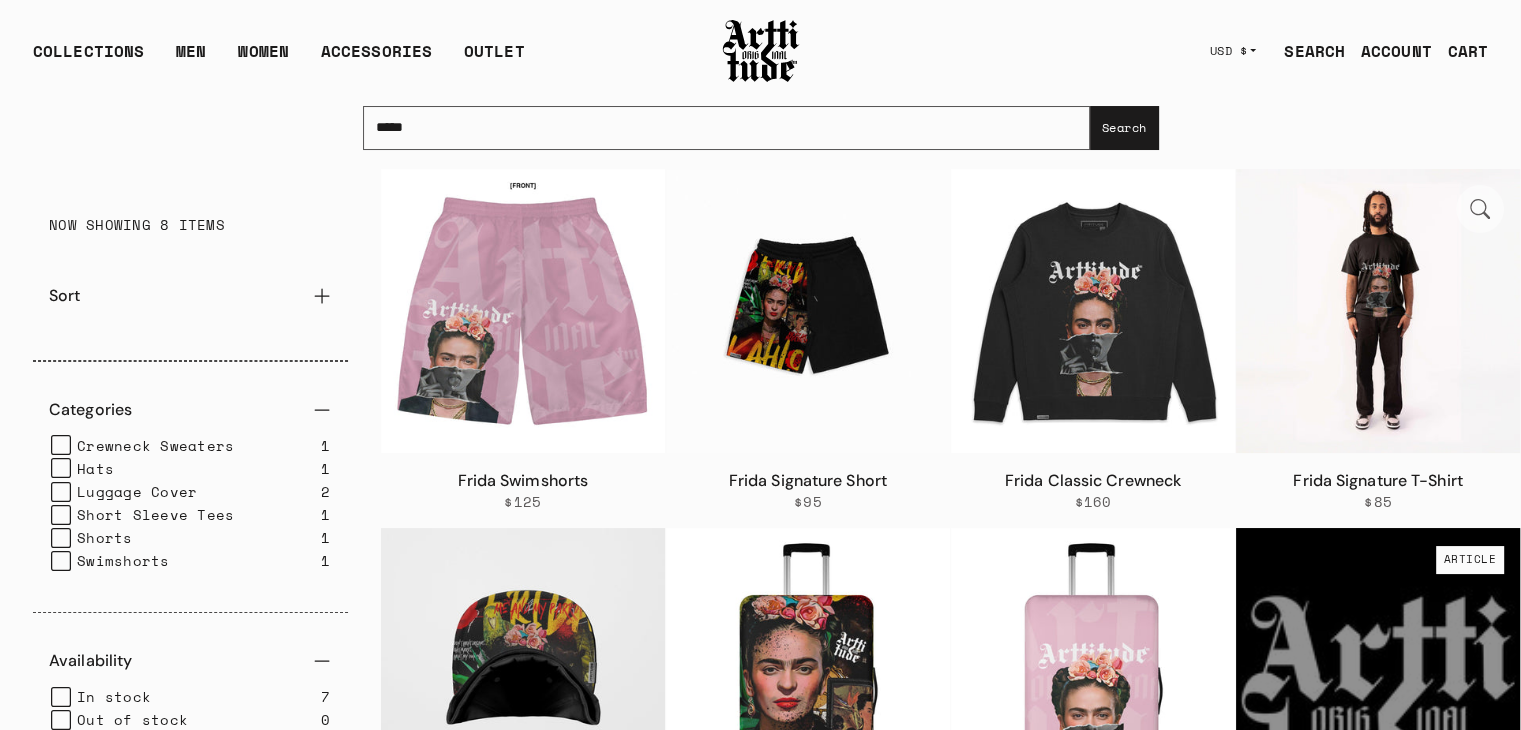 click at bounding box center [1378, 311] 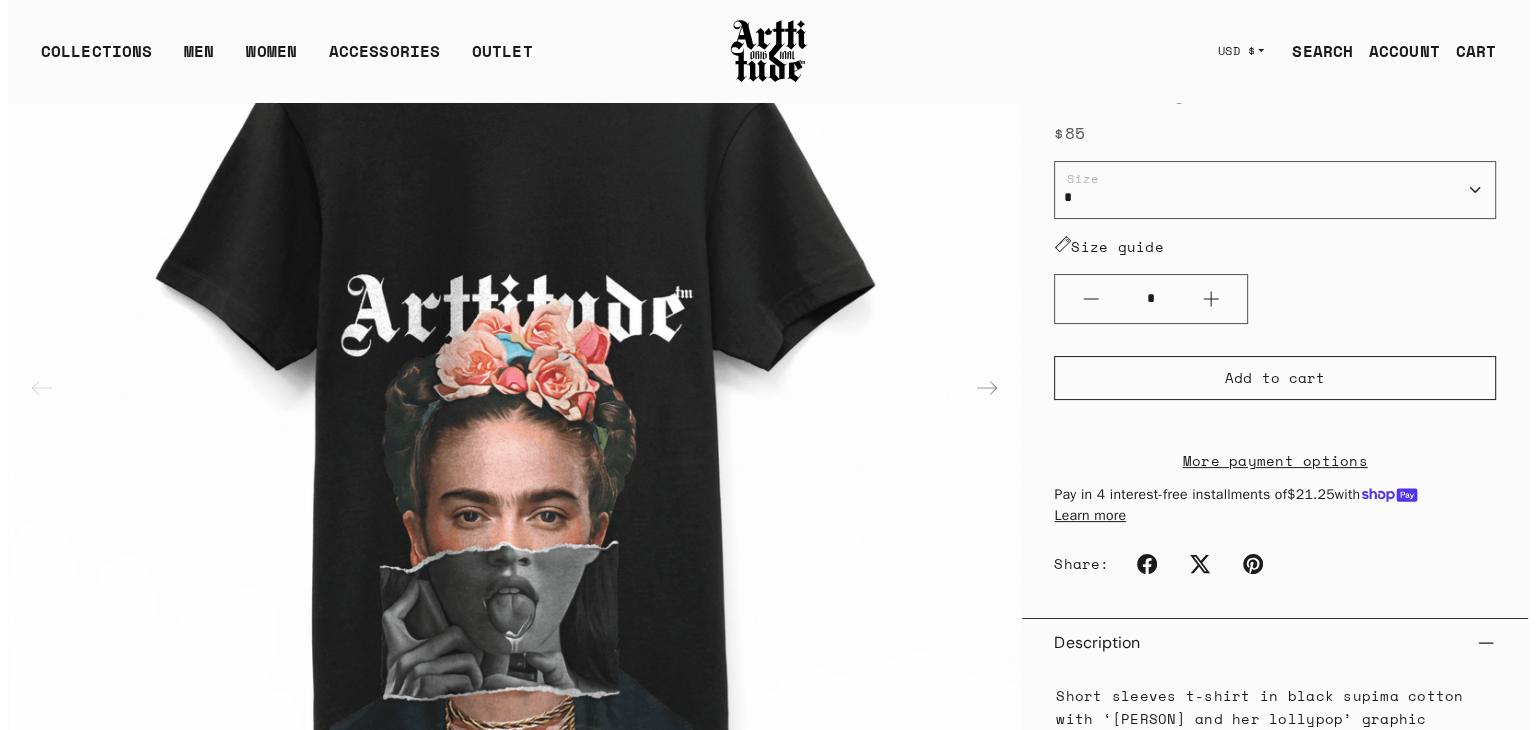 scroll, scrollTop: 321, scrollLeft: 0, axis: vertical 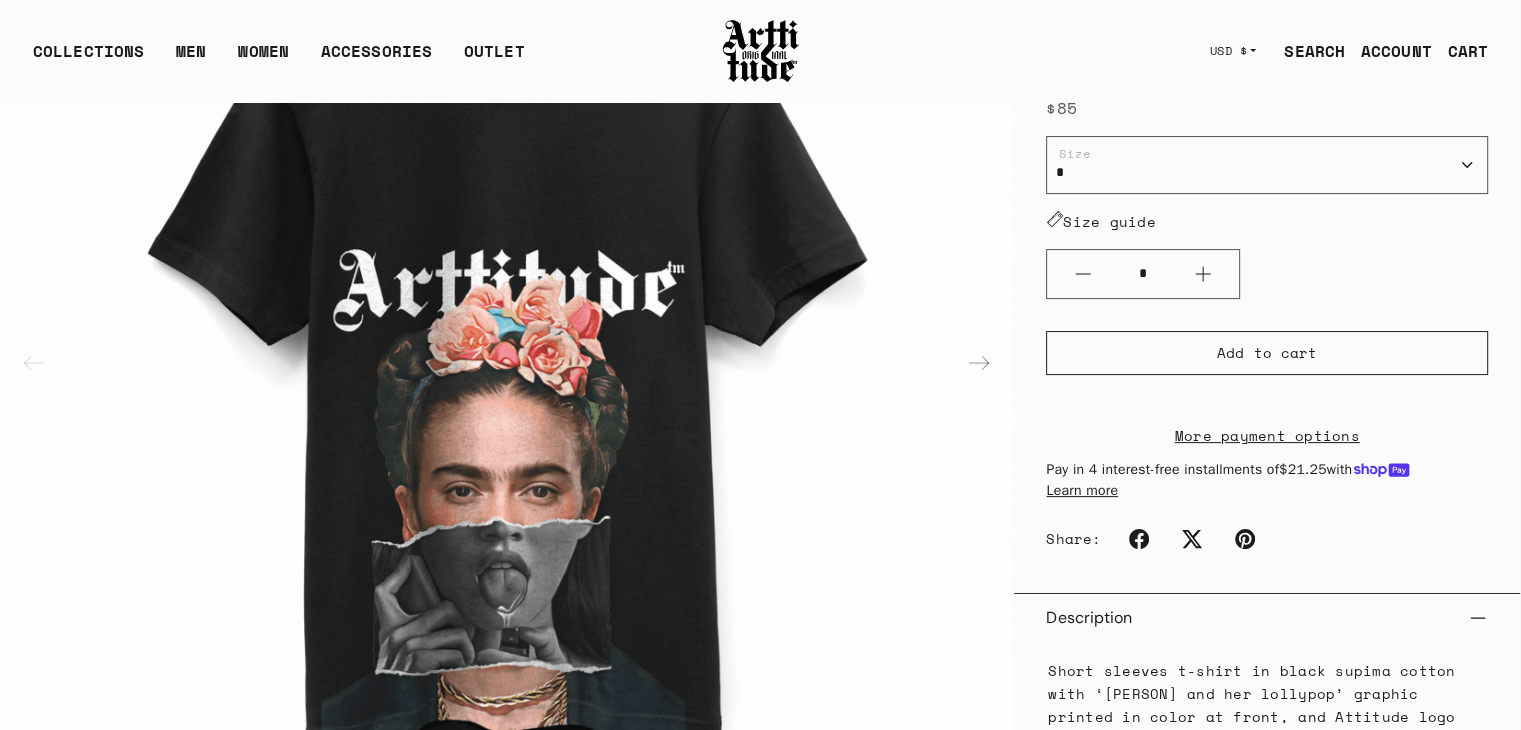 click on "SEARCH" at bounding box center [1306, 51] 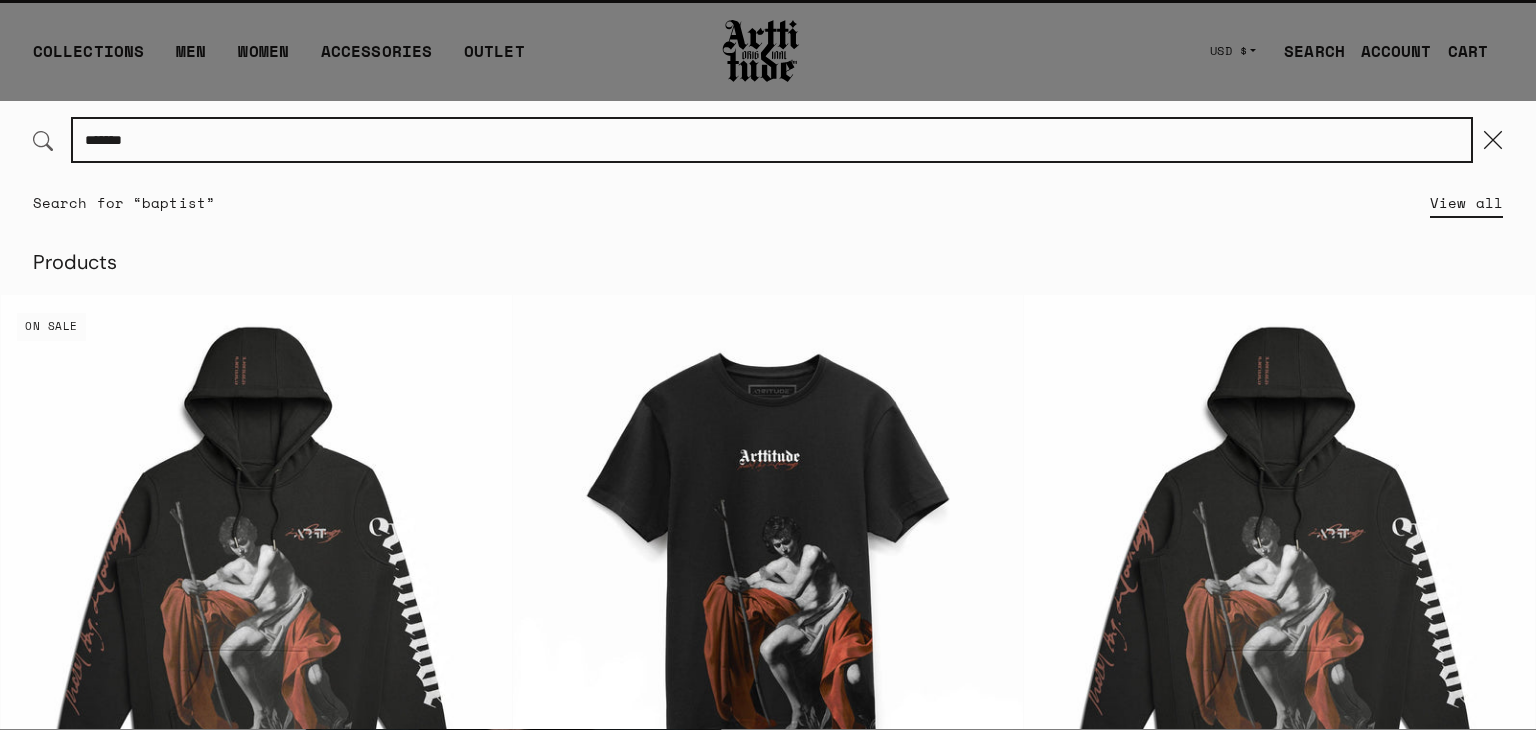 type on "*******" 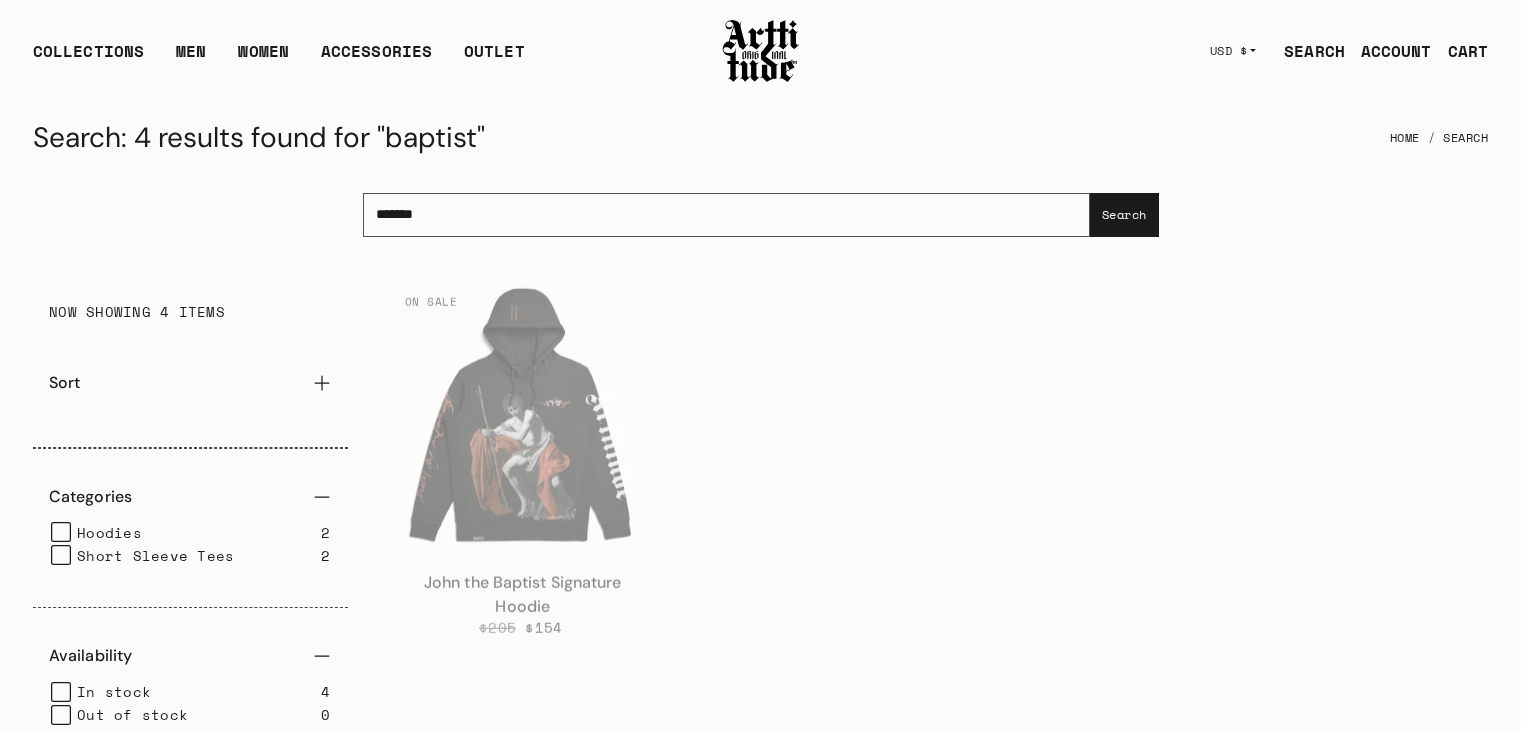 scroll, scrollTop: 0, scrollLeft: 0, axis: both 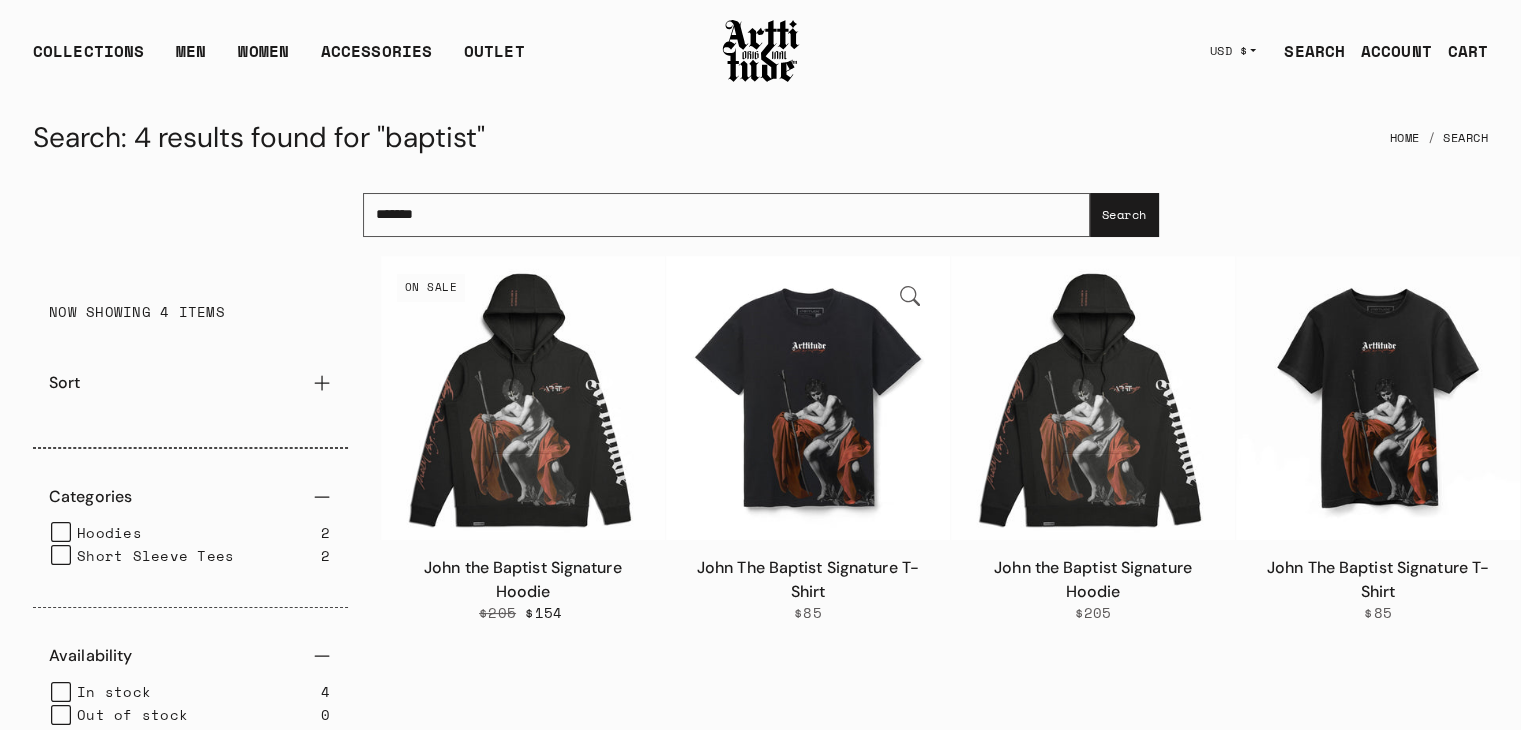 click at bounding box center (808, 398) 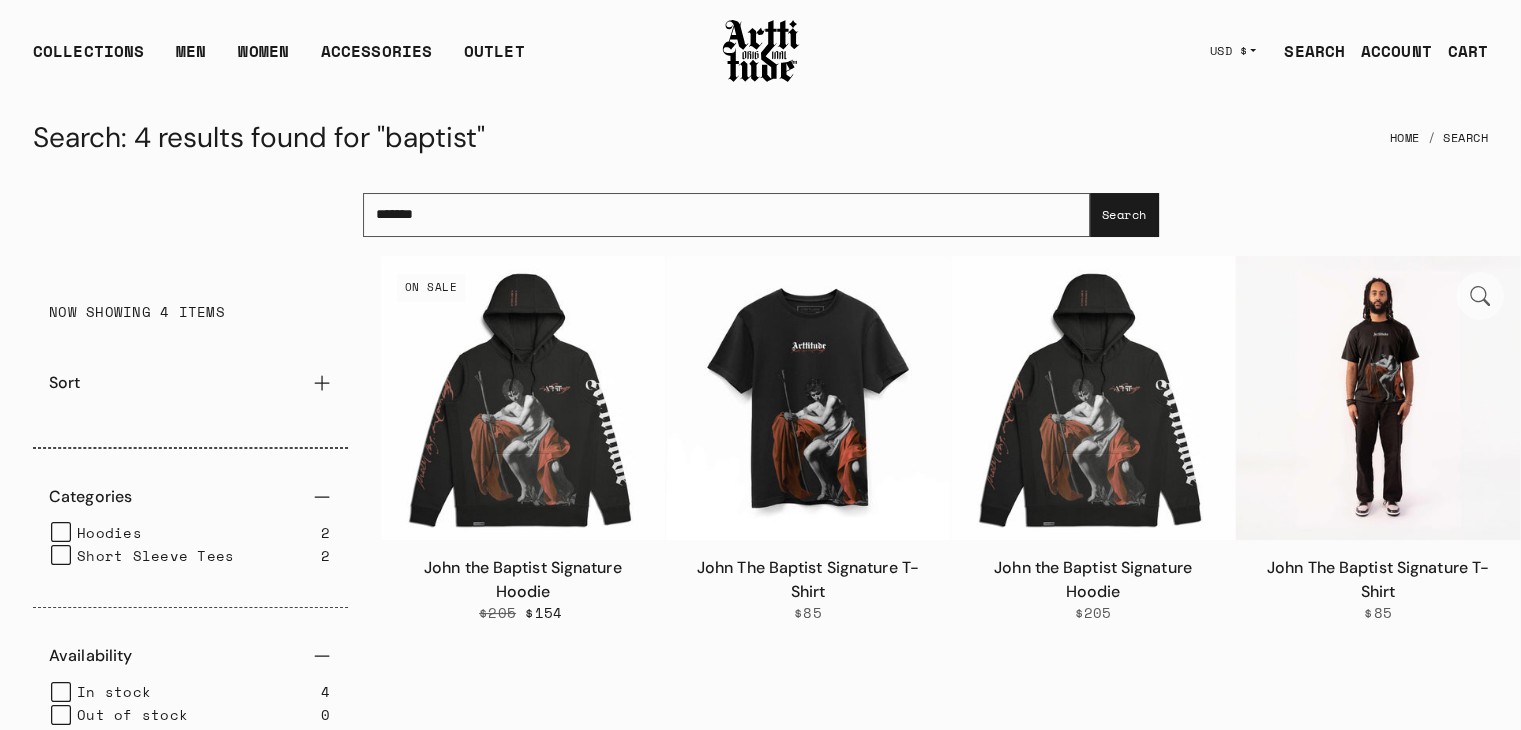 click at bounding box center (1378, 398) 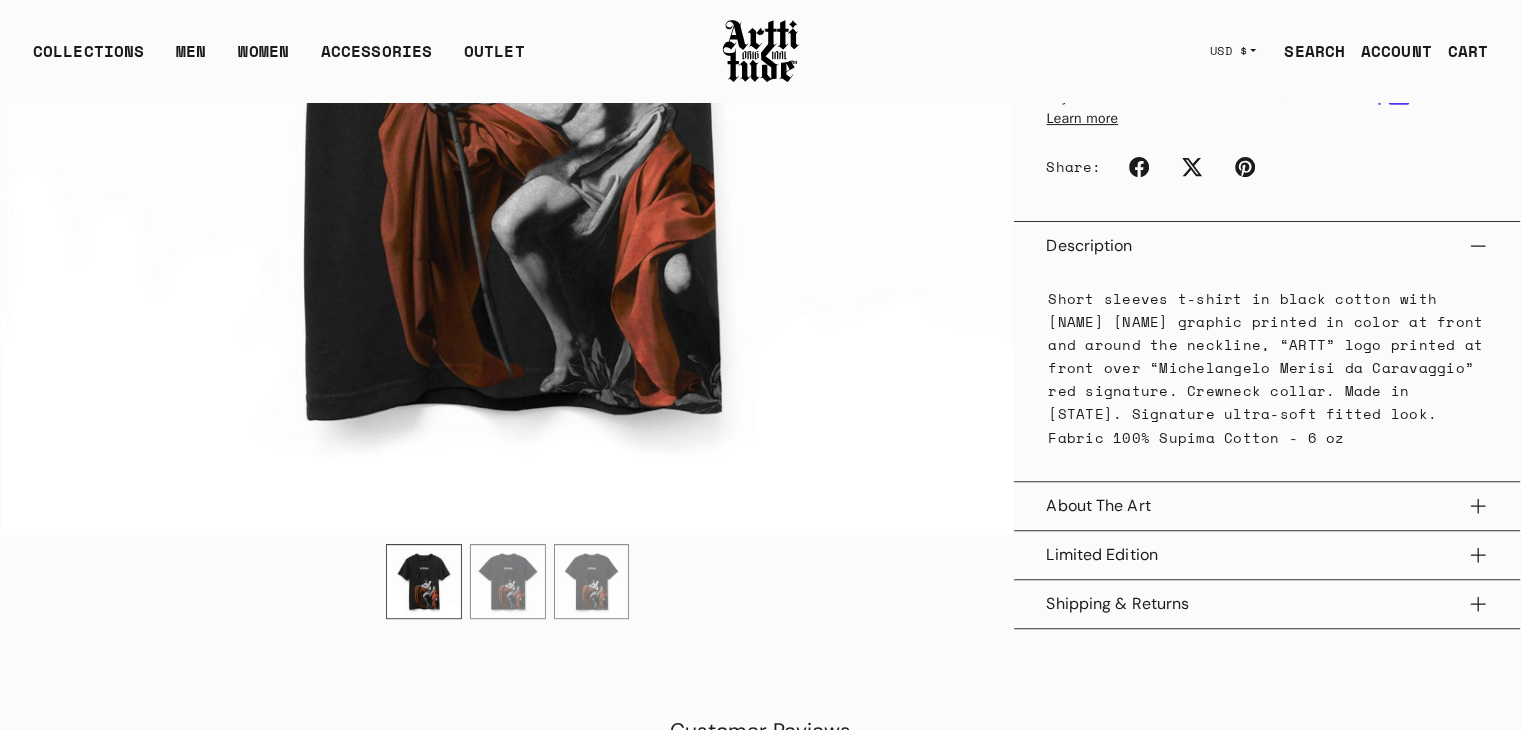 scroll, scrollTop: 642, scrollLeft: 0, axis: vertical 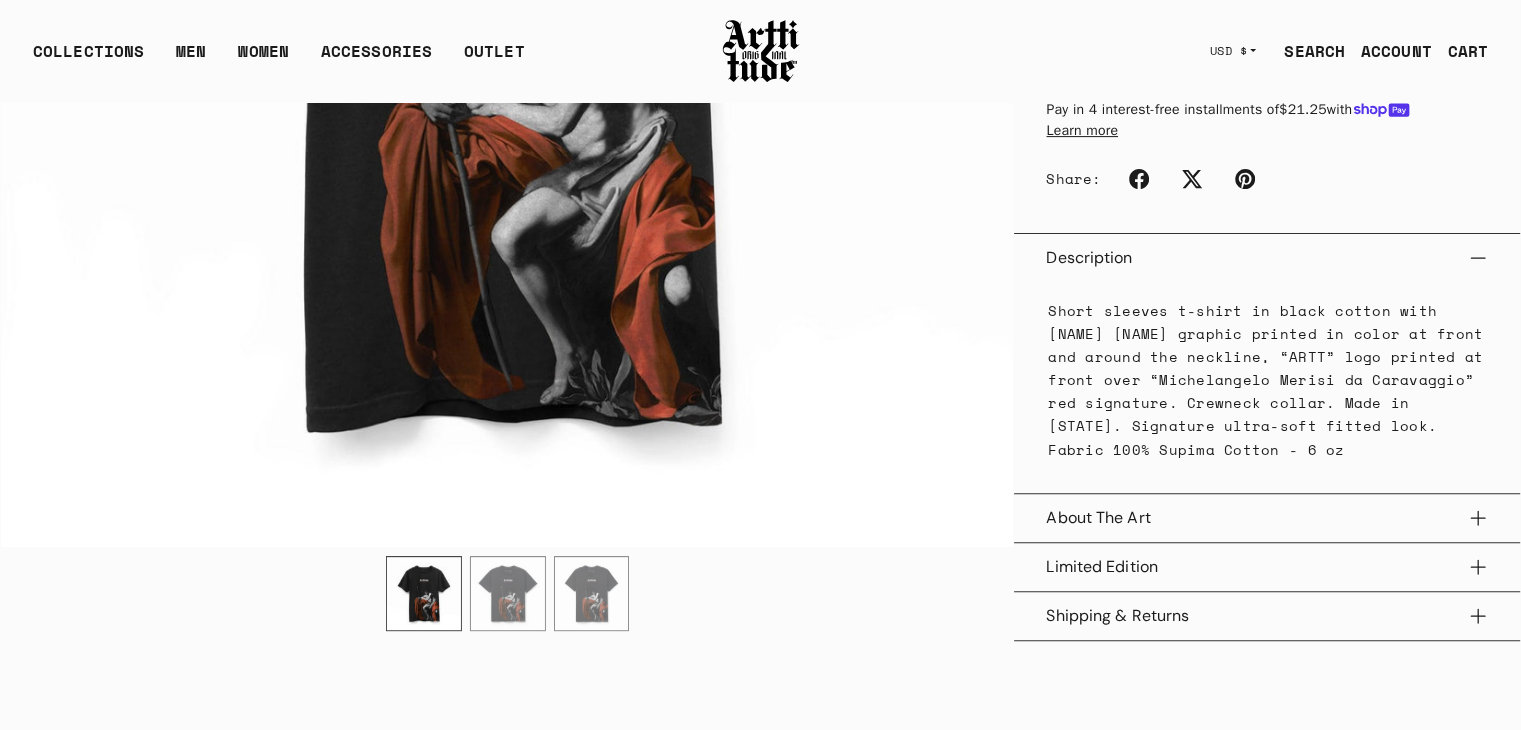 click at bounding box center (508, 594) 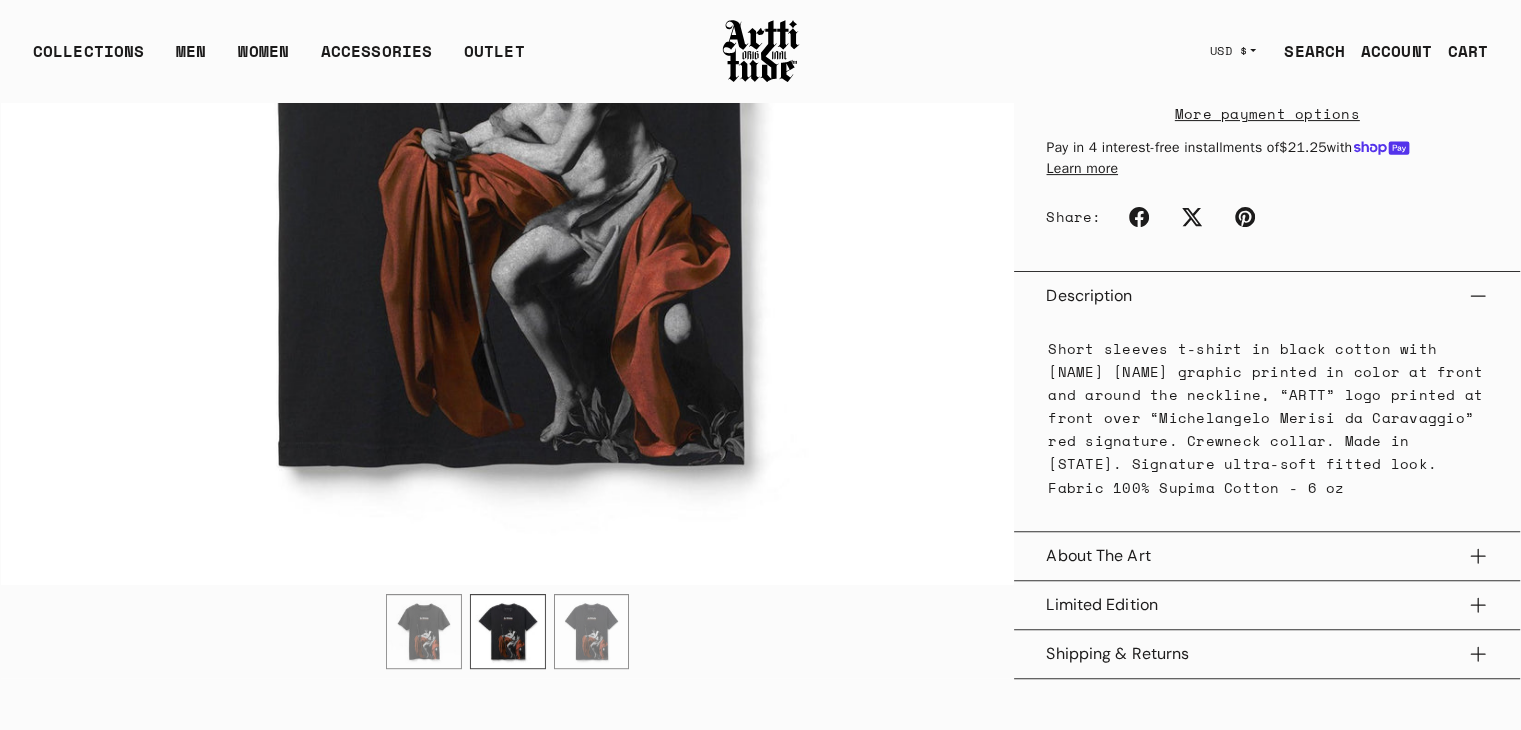 scroll, scrollTop: 604, scrollLeft: 0, axis: vertical 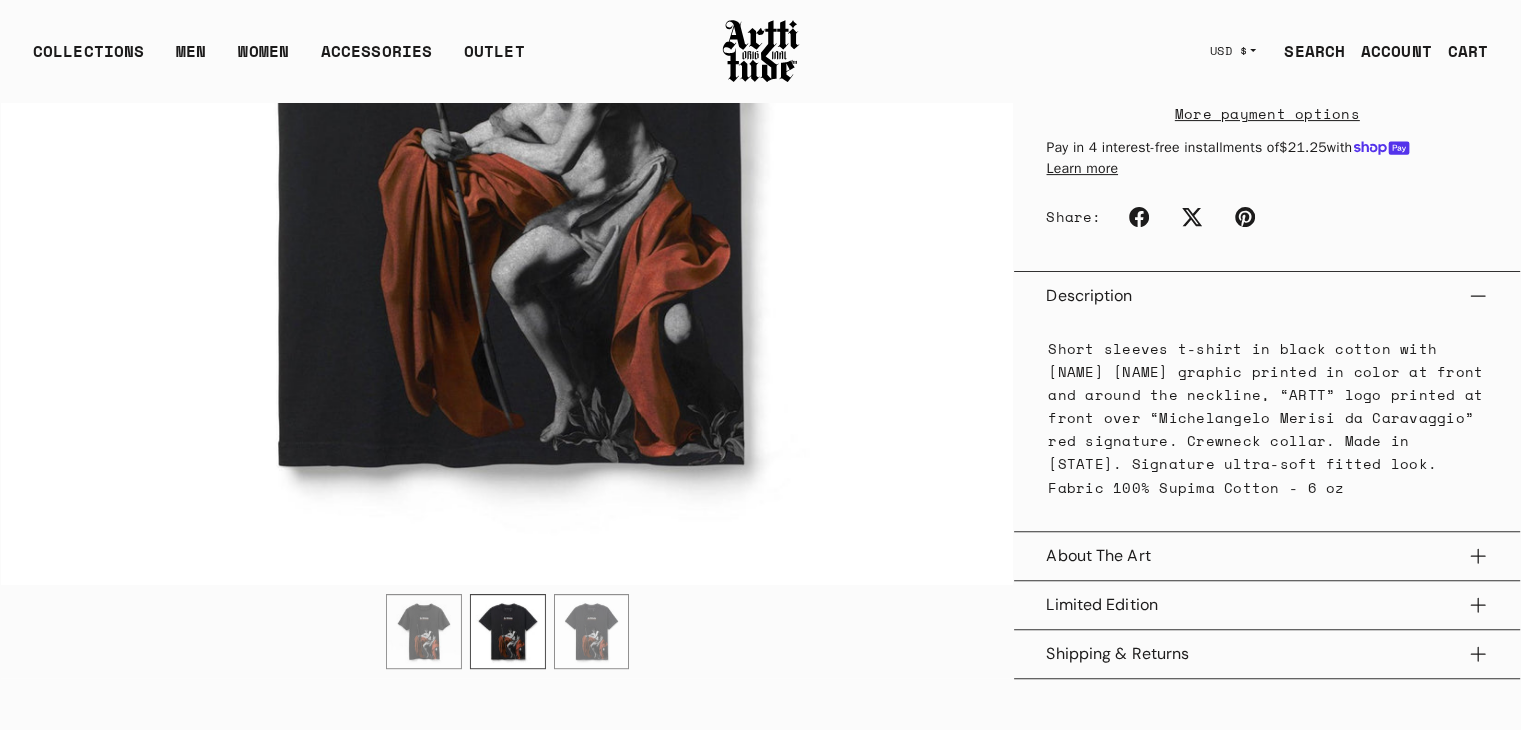 click at bounding box center [591, 632] 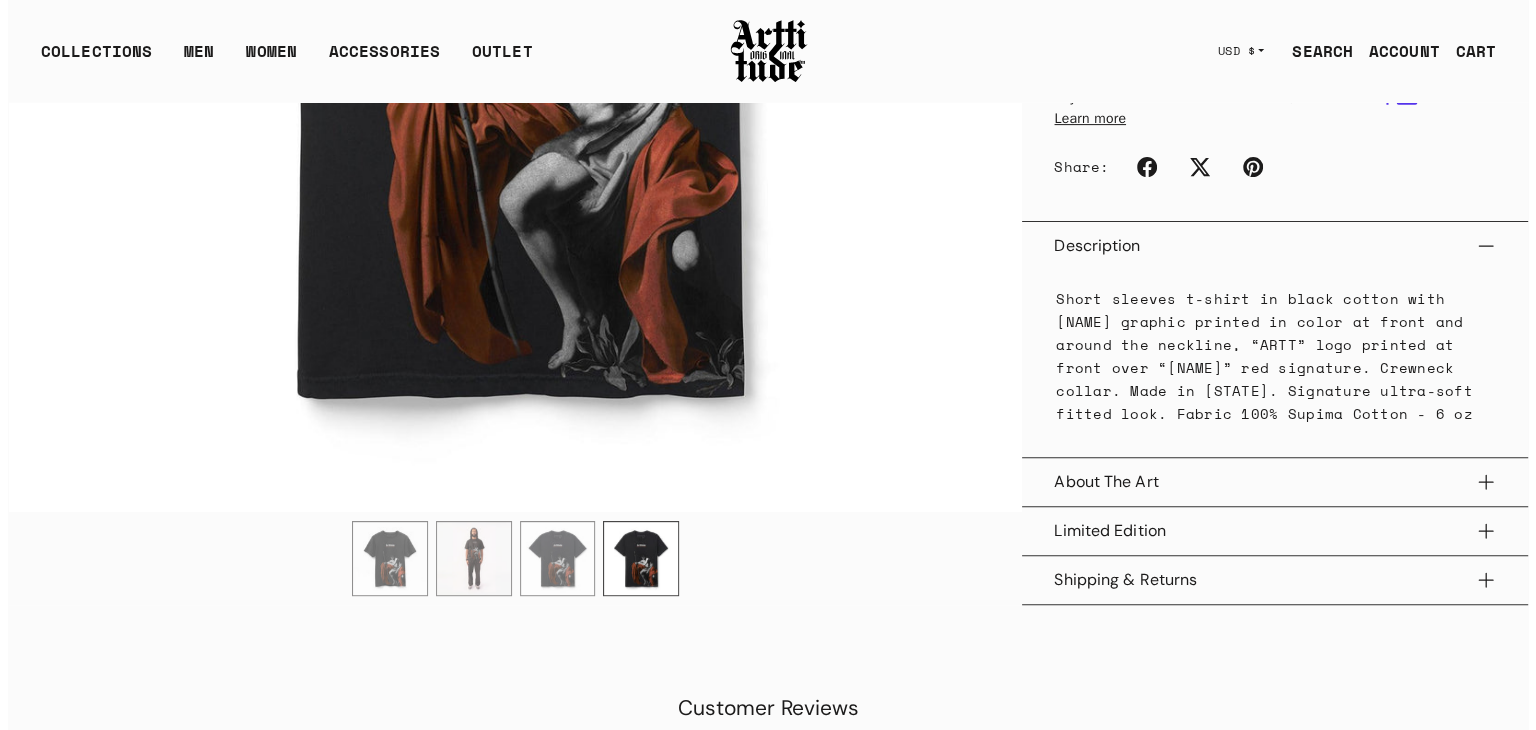 scroll, scrollTop: 0, scrollLeft: 0, axis: both 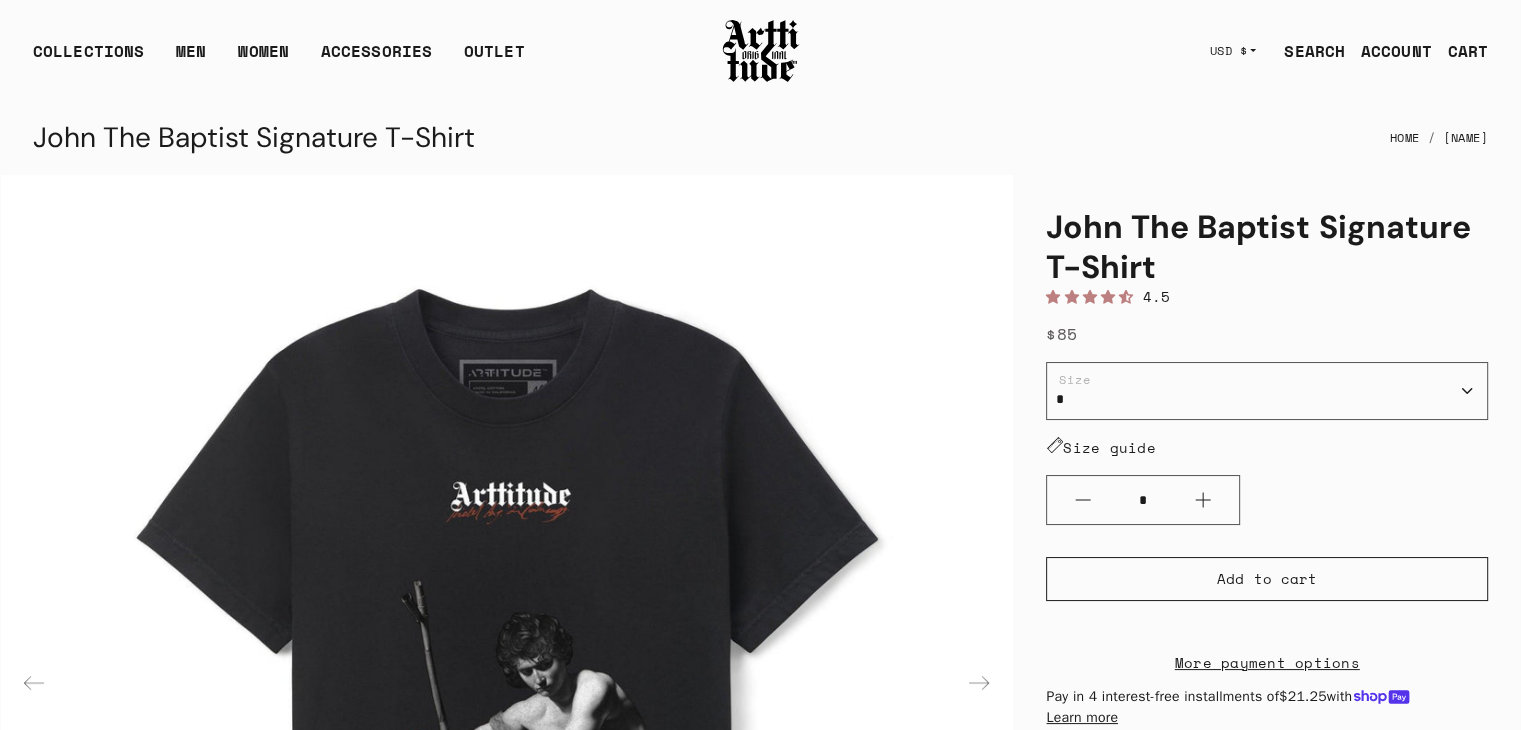 click on "SEARCH" at bounding box center (1306, 51) 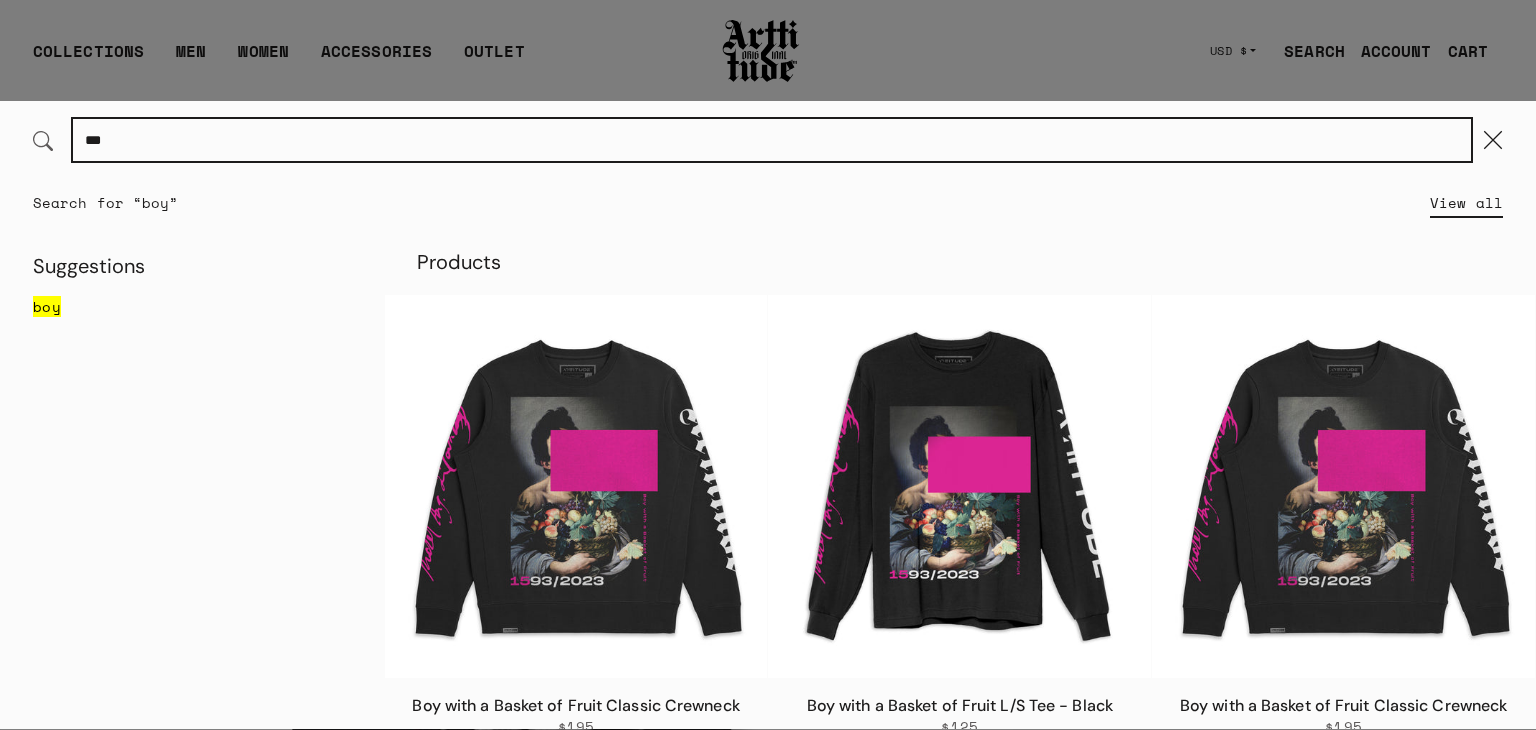 type on "***" 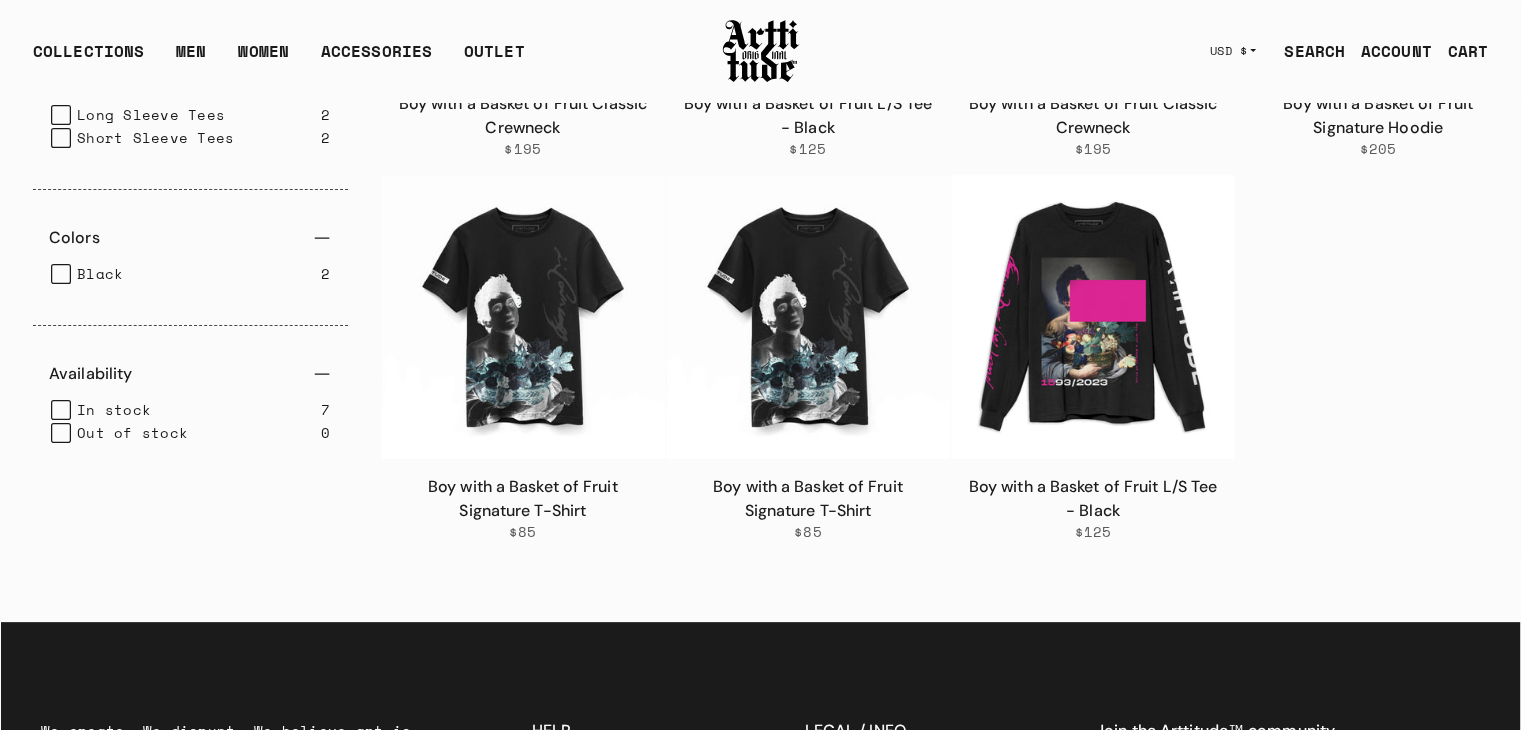 scroll, scrollTop: 468, scrollLeft: 0, axis: vertical 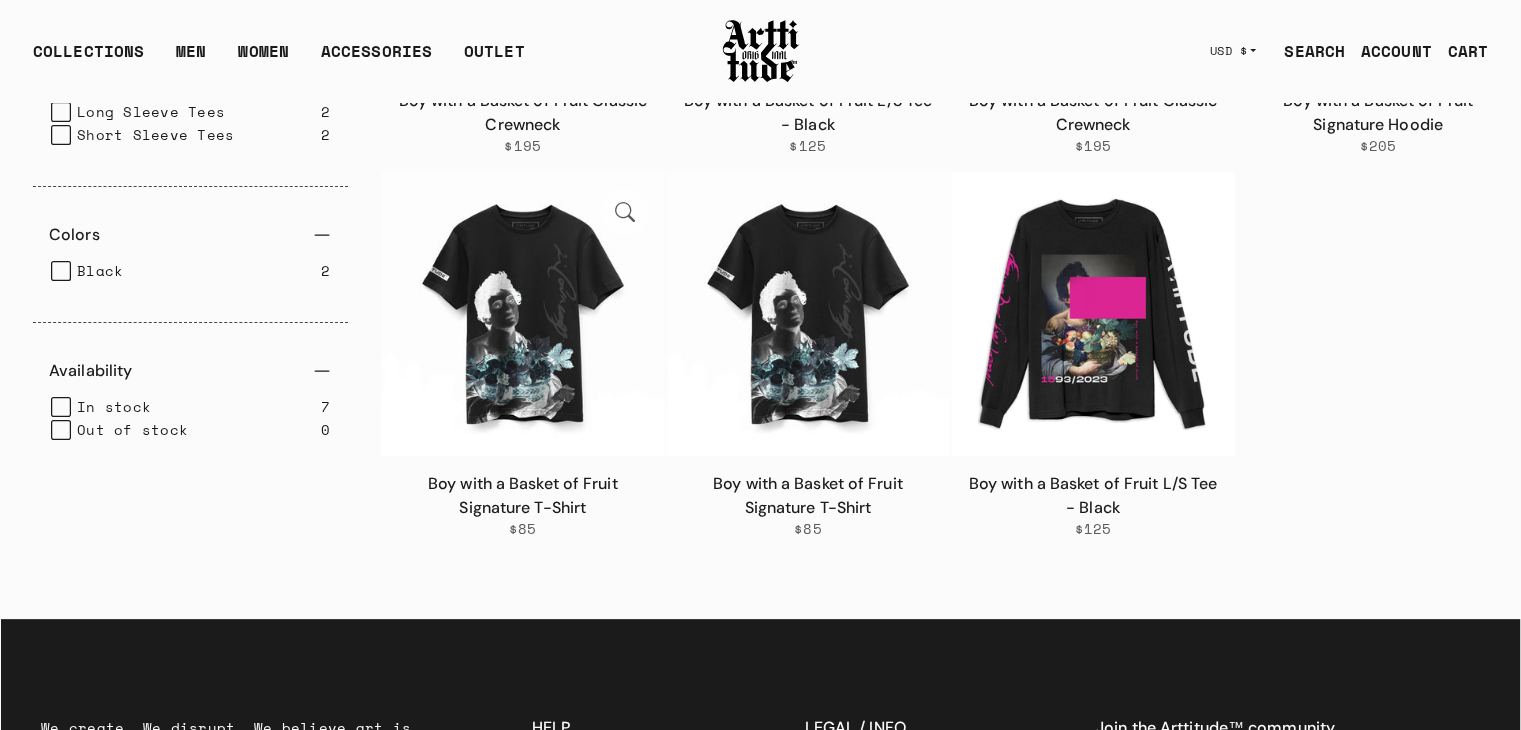 click at bounding box center [523, 314] 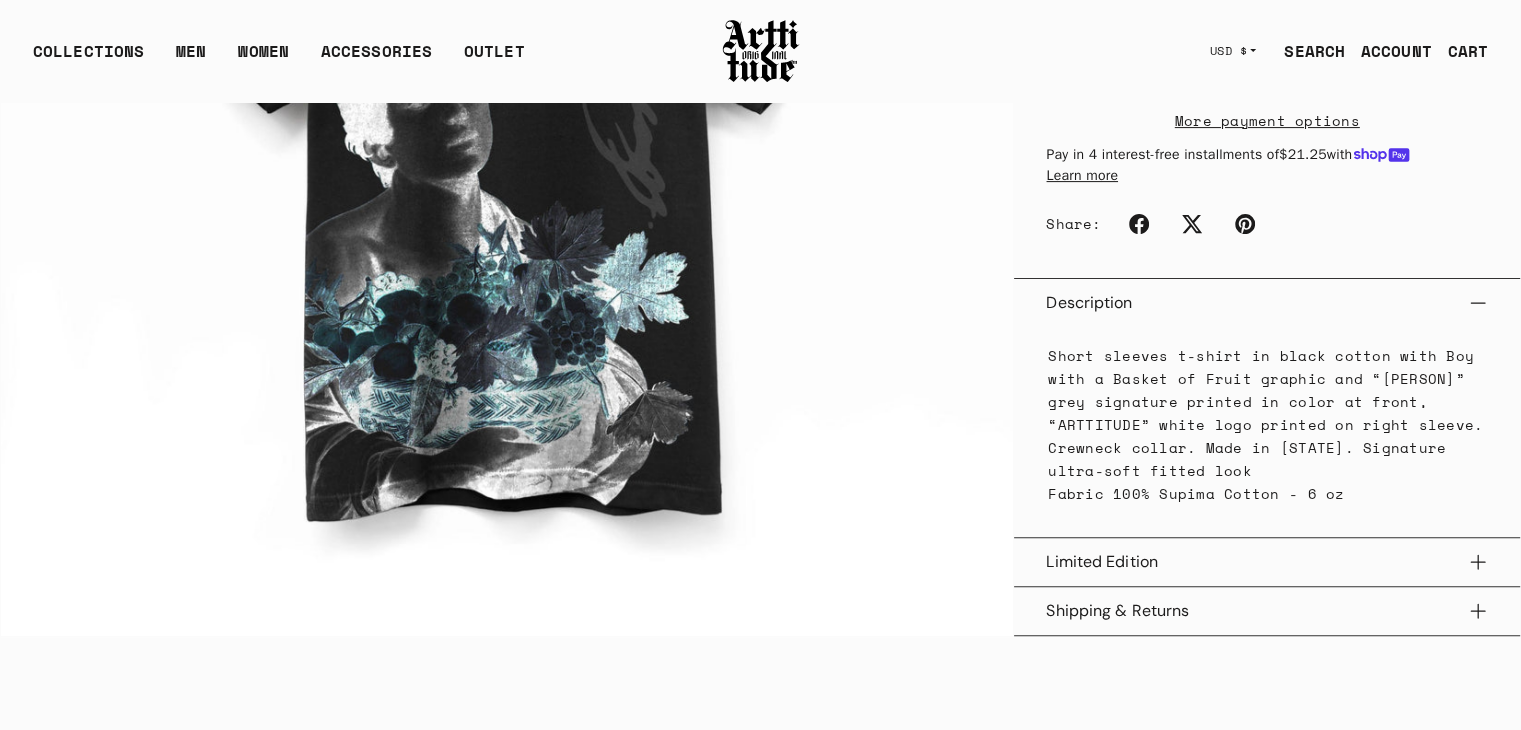 scroll, scrollTop: 552, scrollLeft: 0, axis: vertical 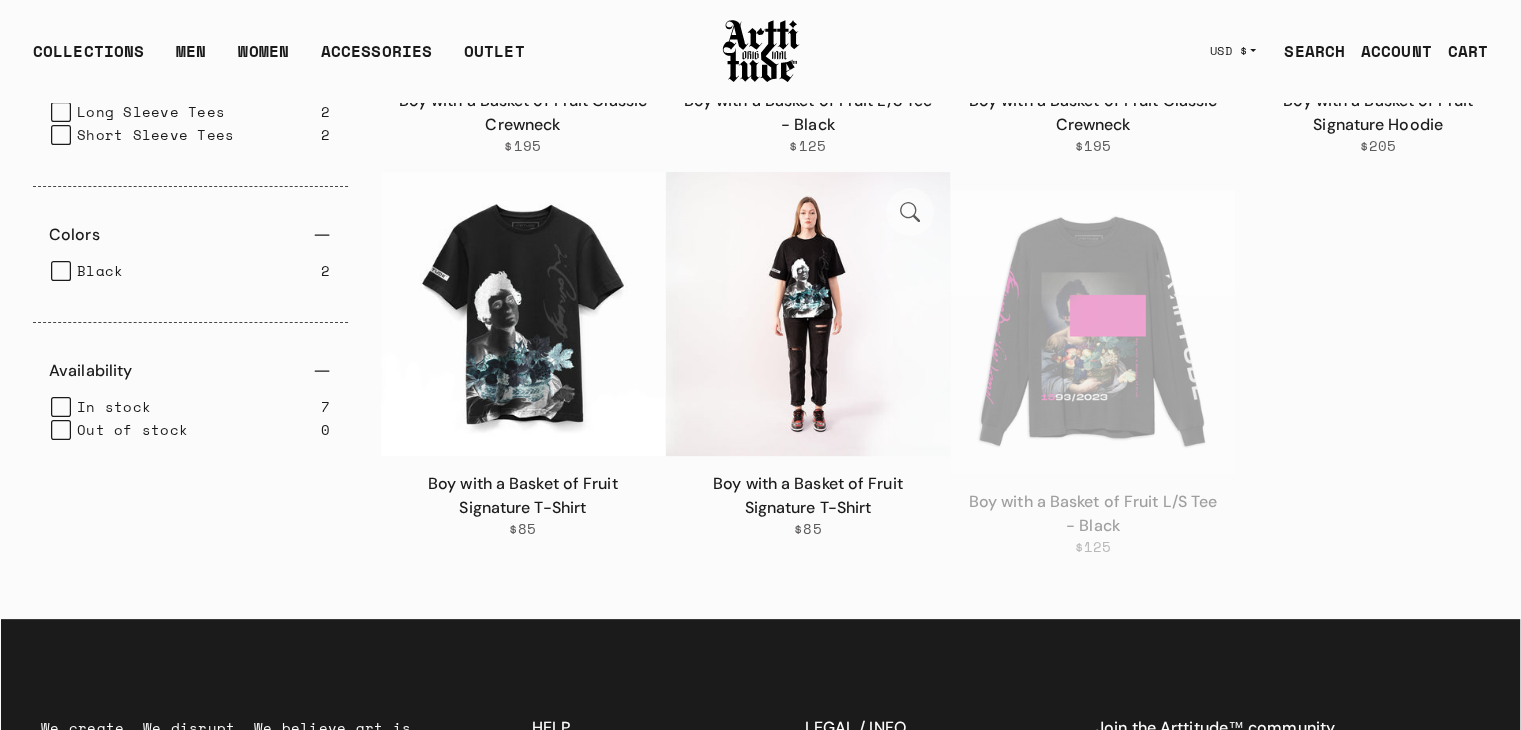 click at bounding box center (808, 314) 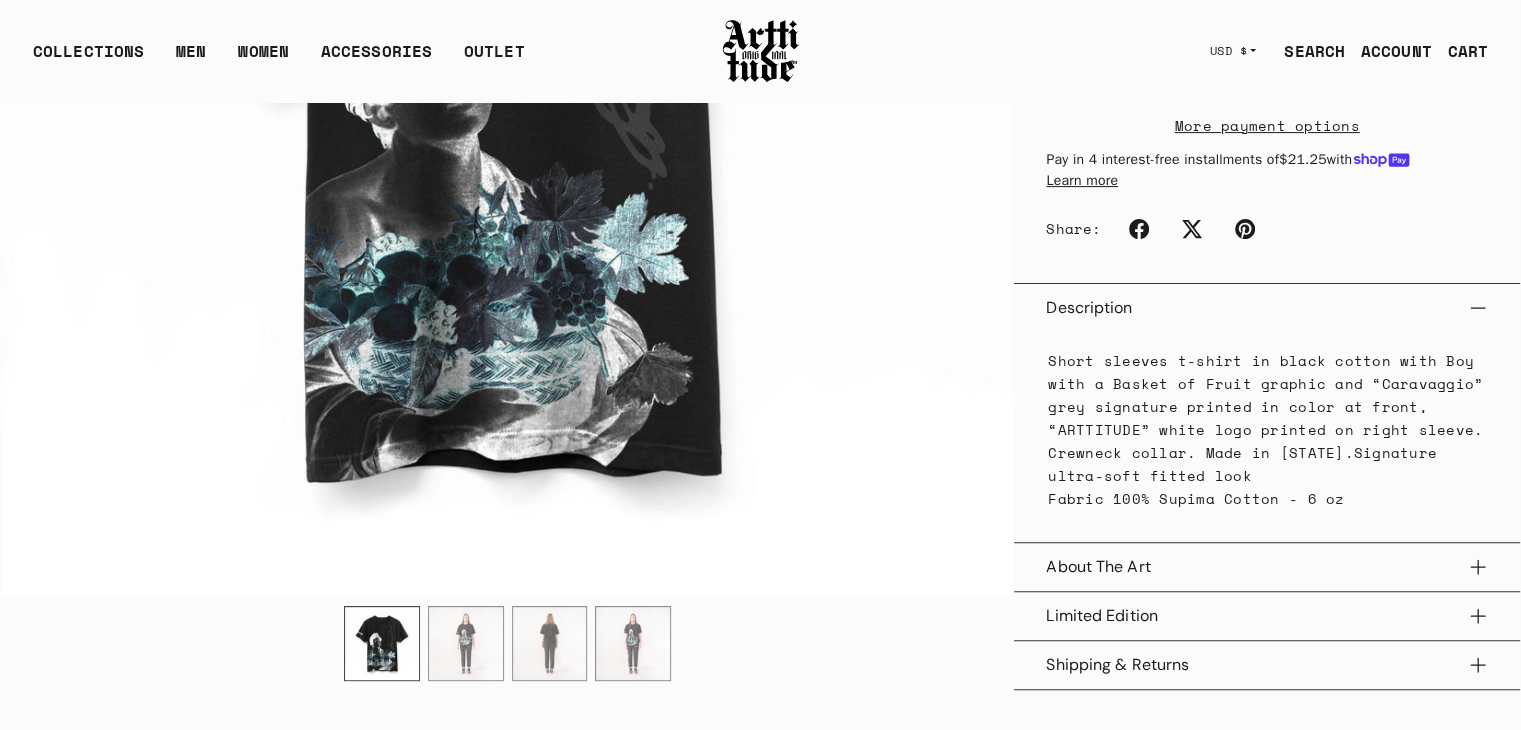 scroll, scrollTop: 593, scrollLeft: 0, axis: vertical 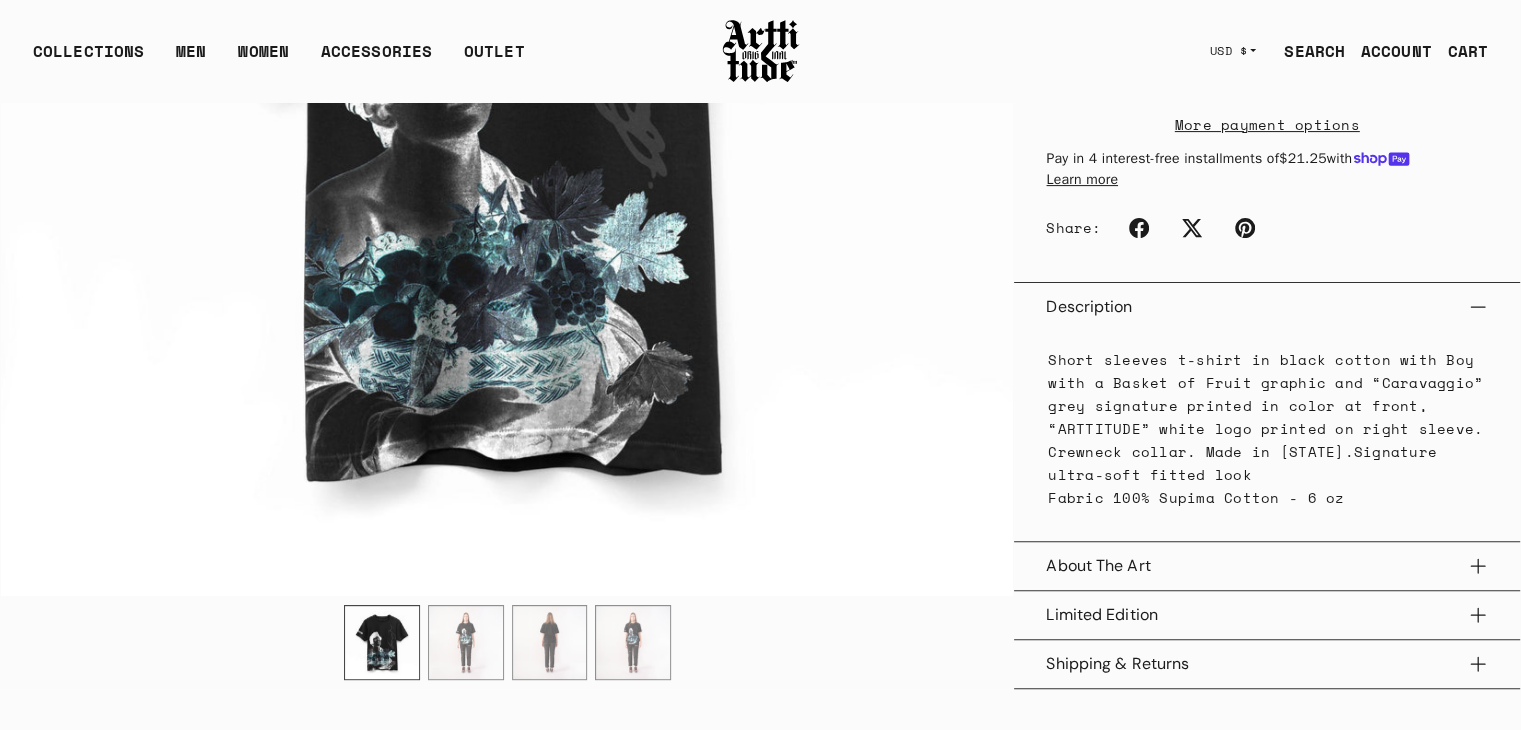 click at bounding box center (550, 643) 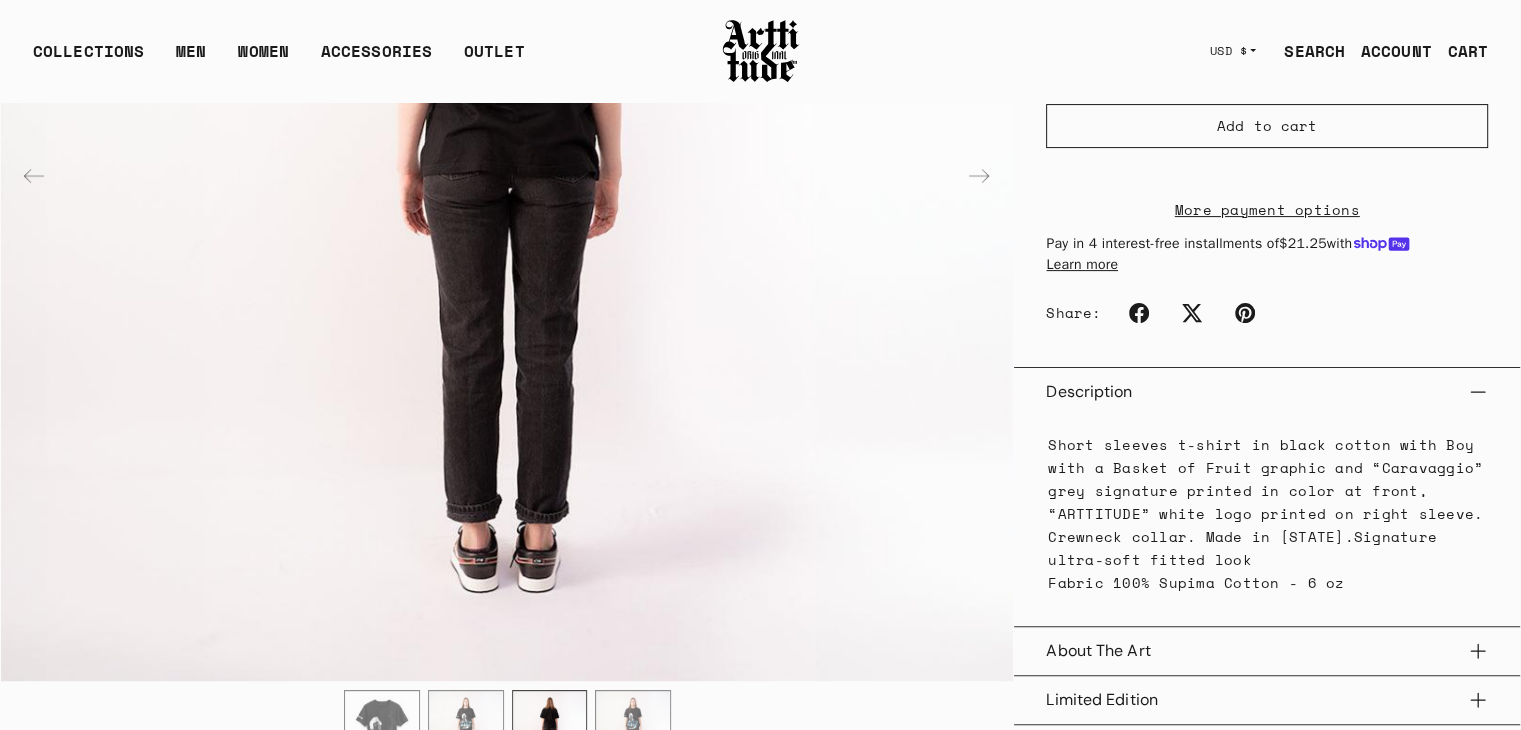 scroll, scrollTop: 598, scrollLeft: 0, axis: vertical 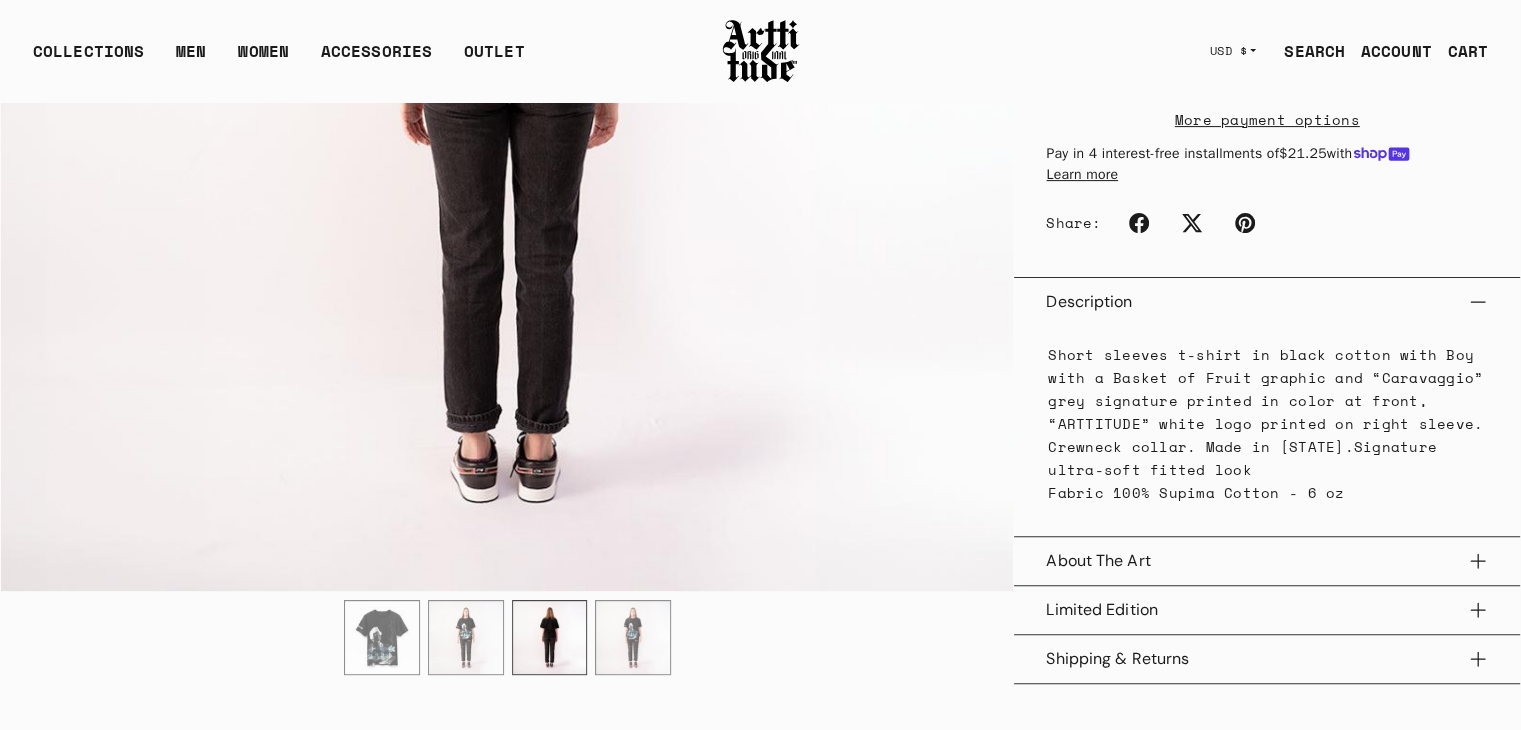 click at bounding box center [466, 638] 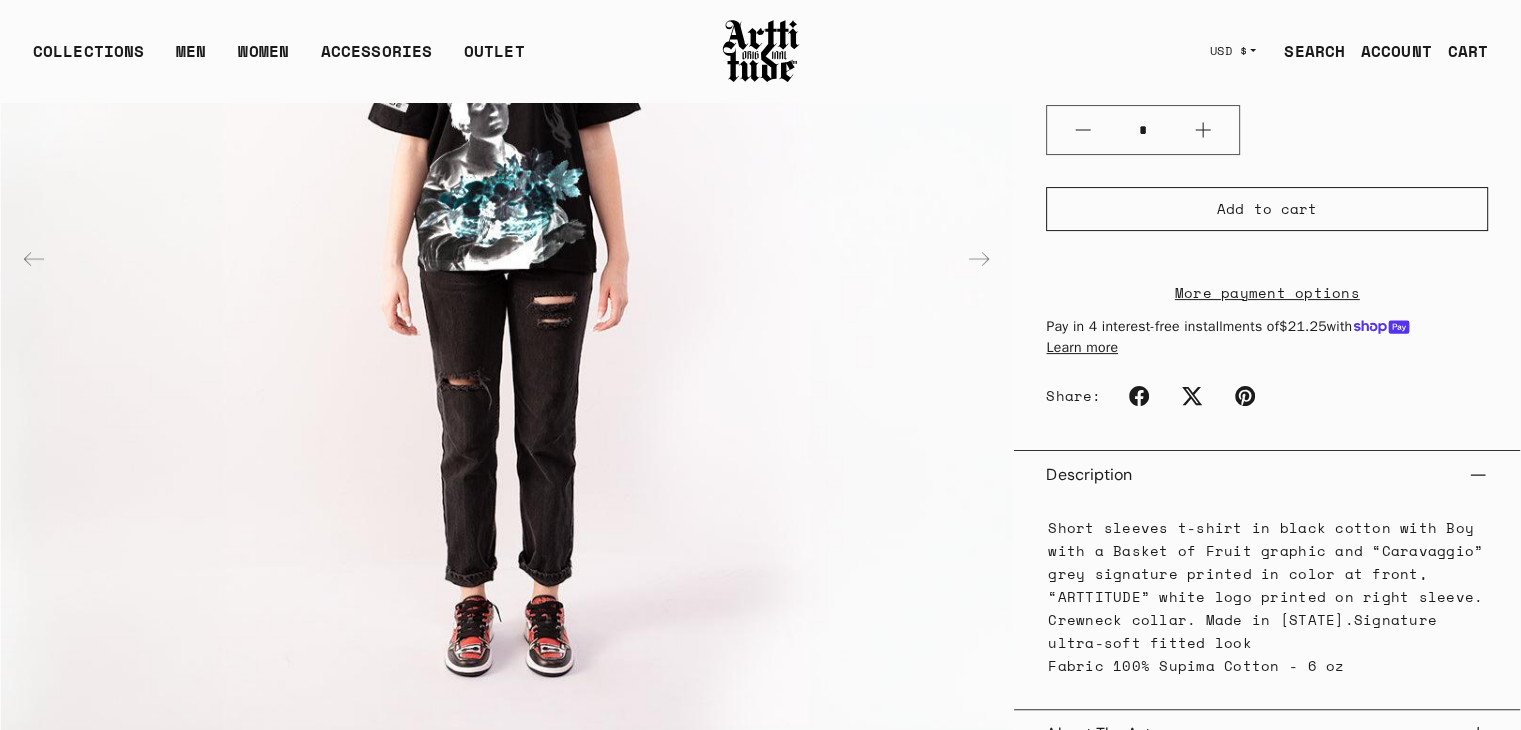 scroll, scrollTop: 544, scrollLeft: 0, axis: vertical 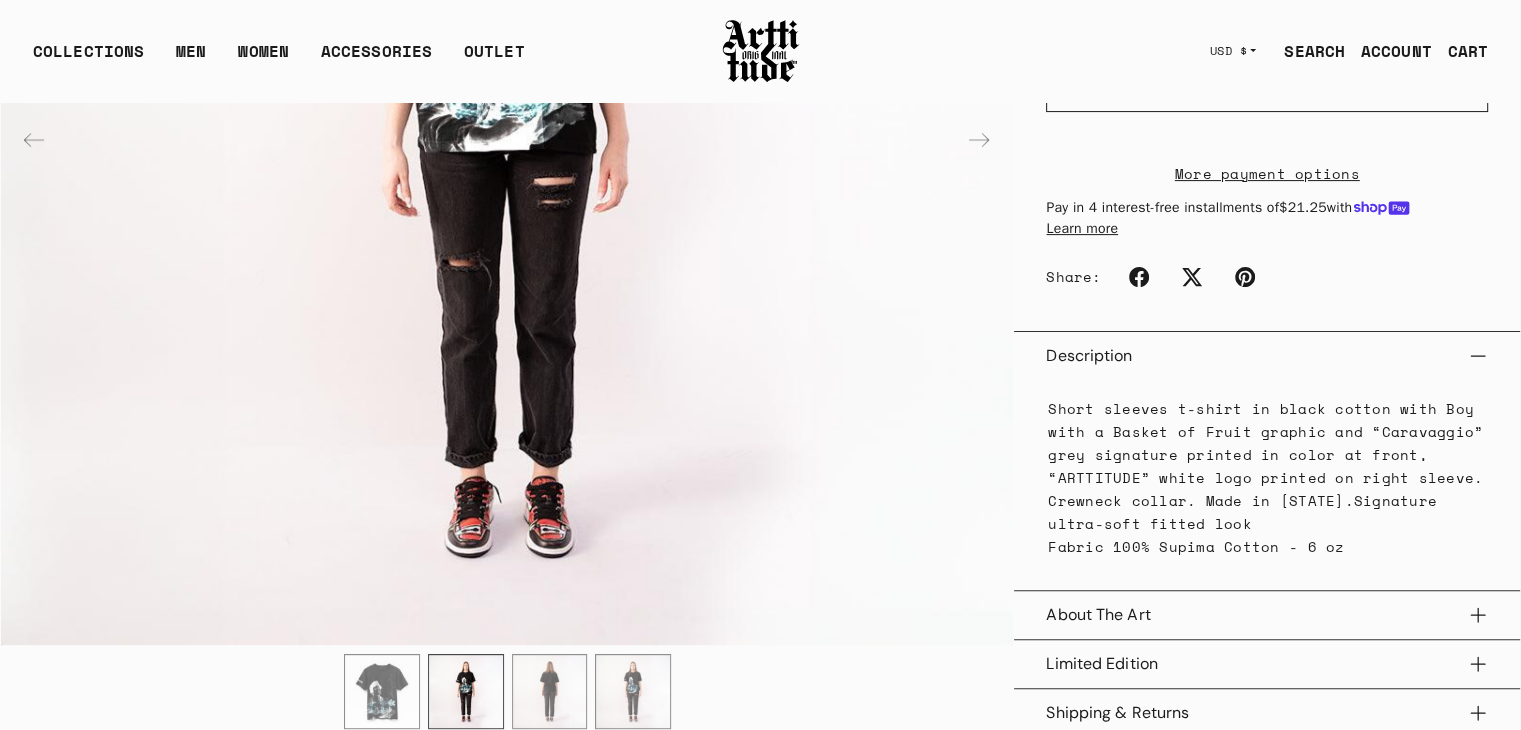 click at bounding box center (382, 692) 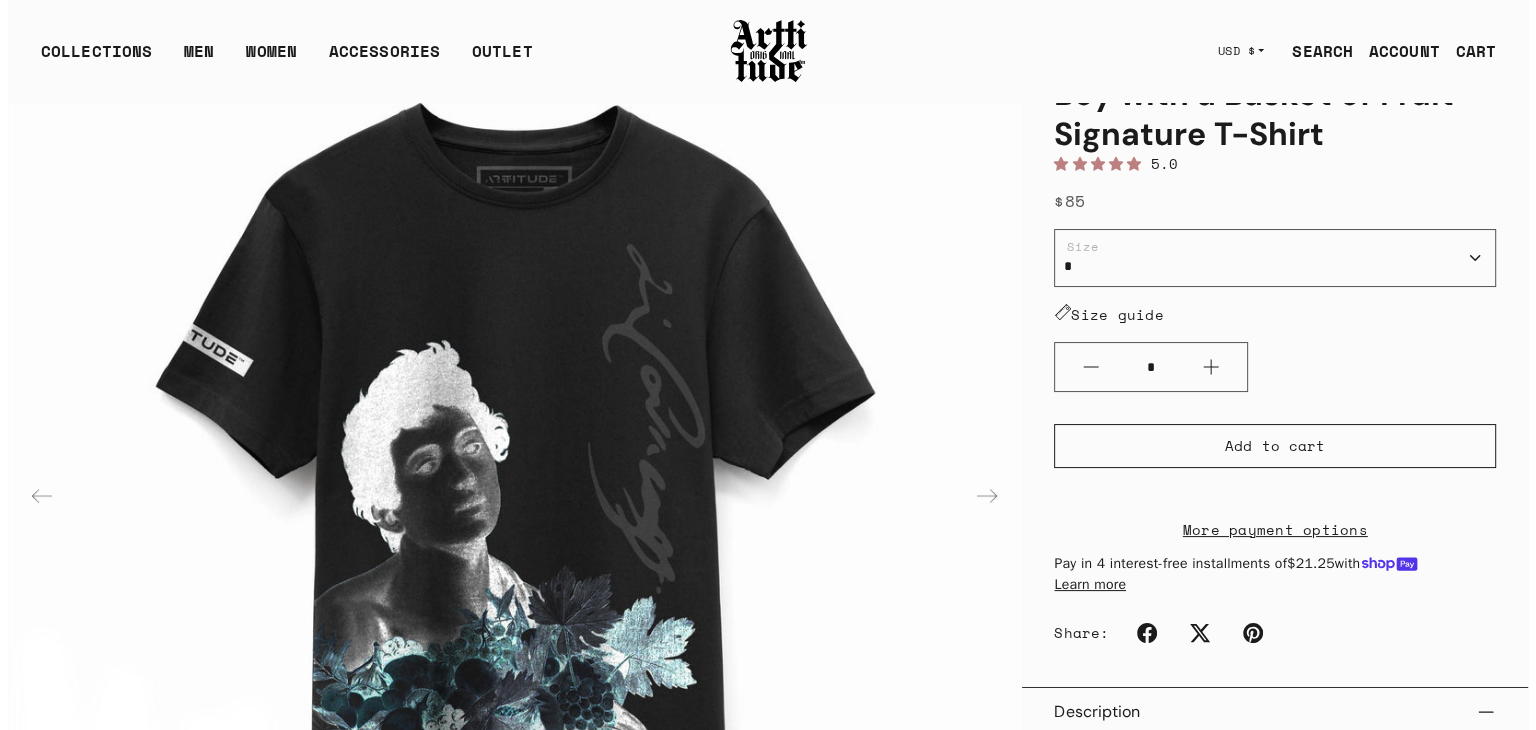 scroll, scrollTop: 186, scrollLeft: 0, axis: vertical 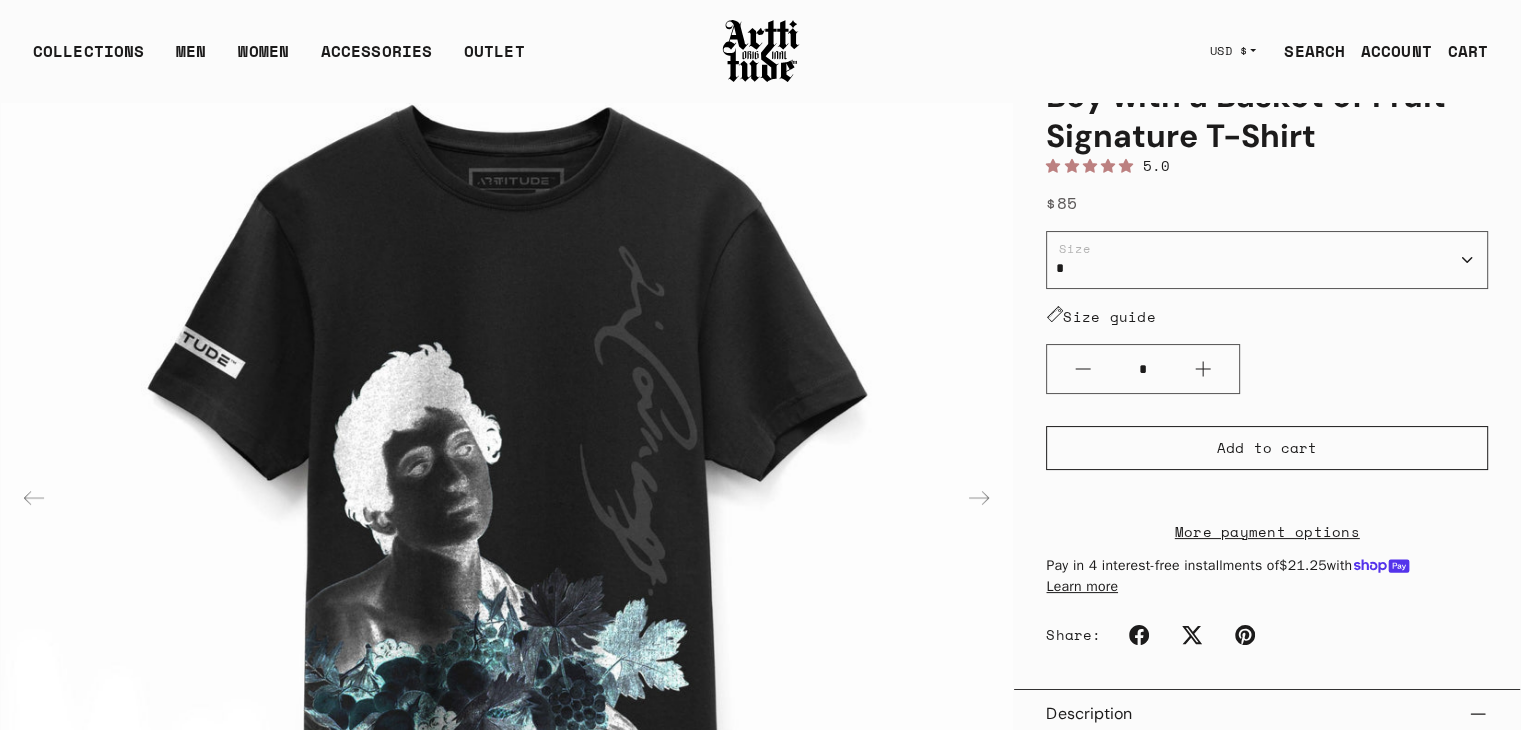 click on "SEARCH" at bounding box center (1306, 51) 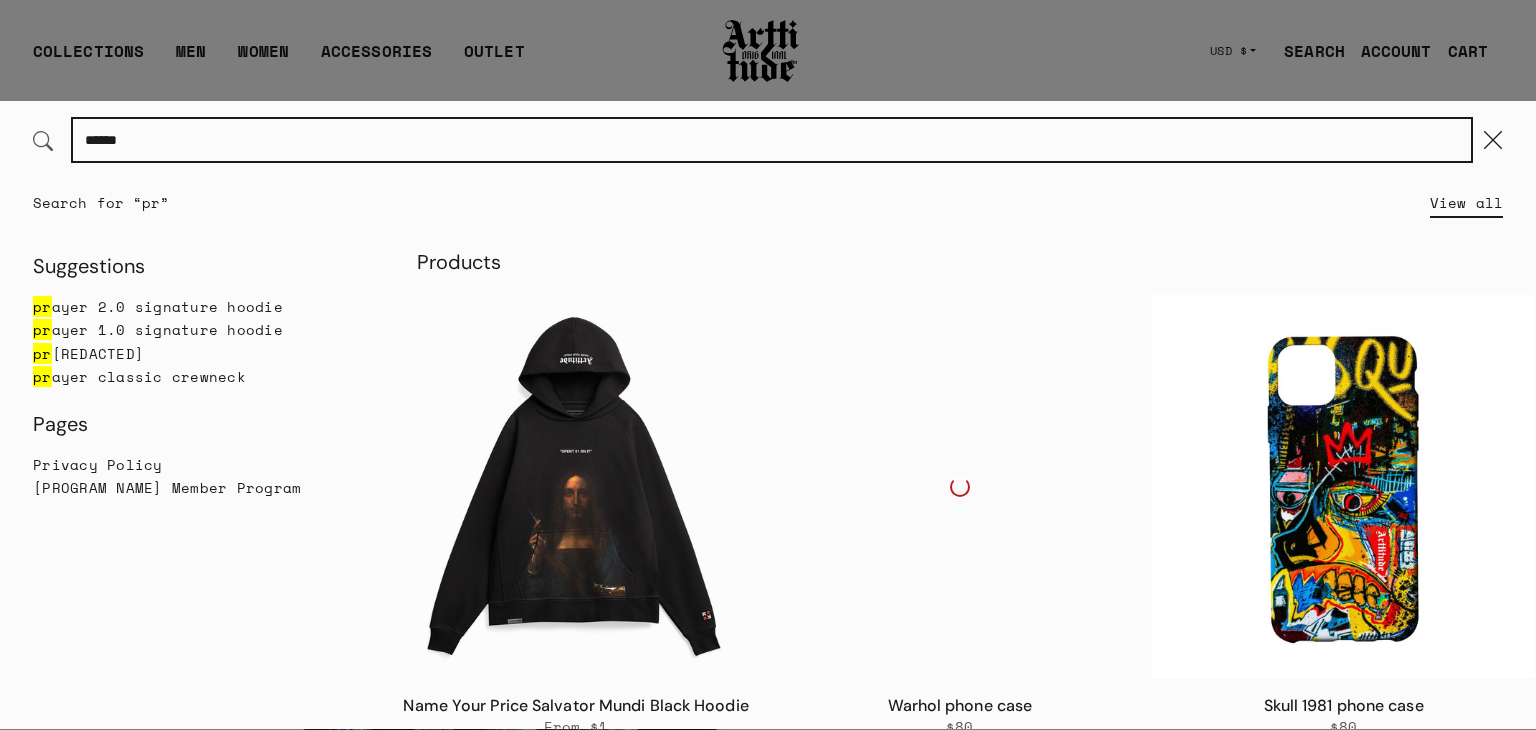 type on "[REDACTED]" 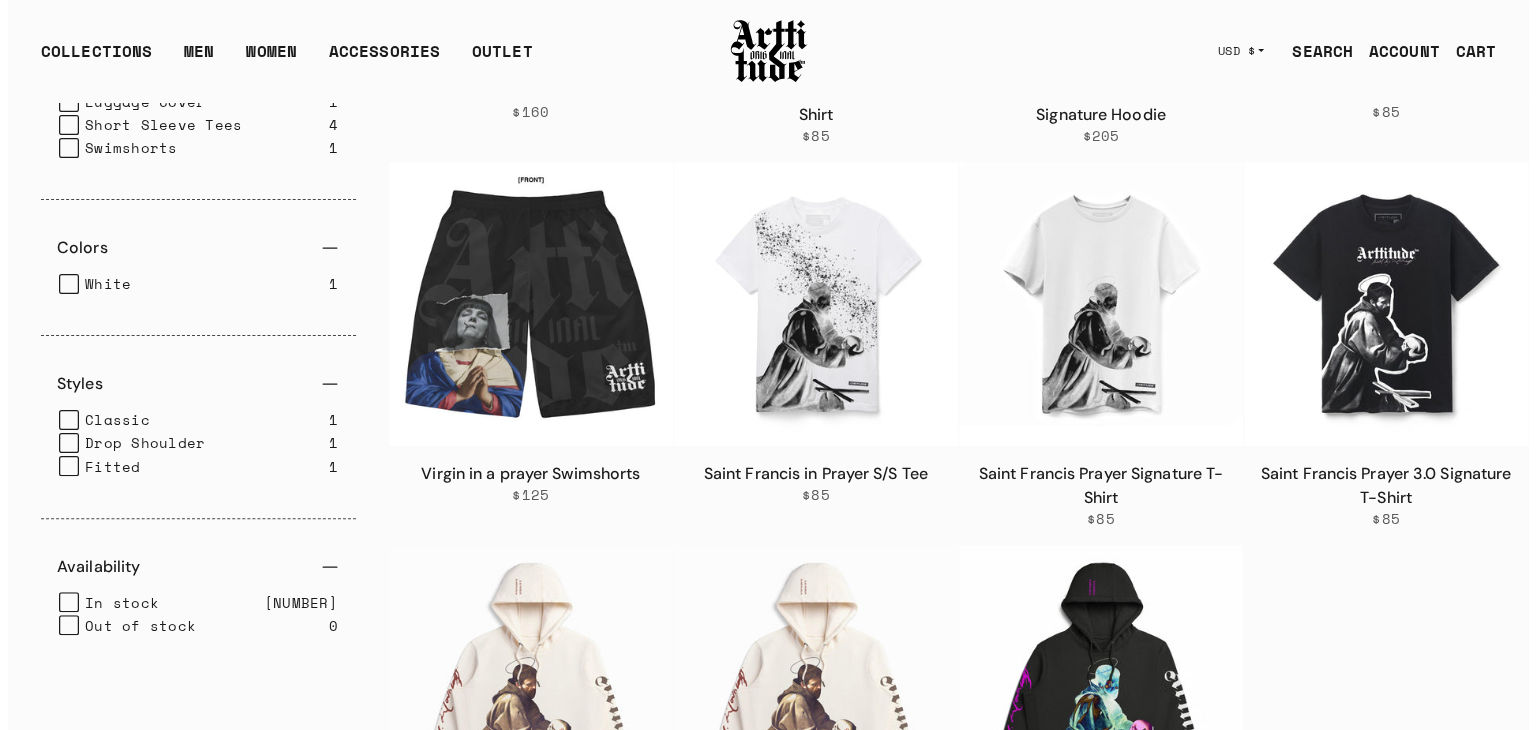 scroll, scrollTop: 472, scrollLeft: 0, axis: vertical 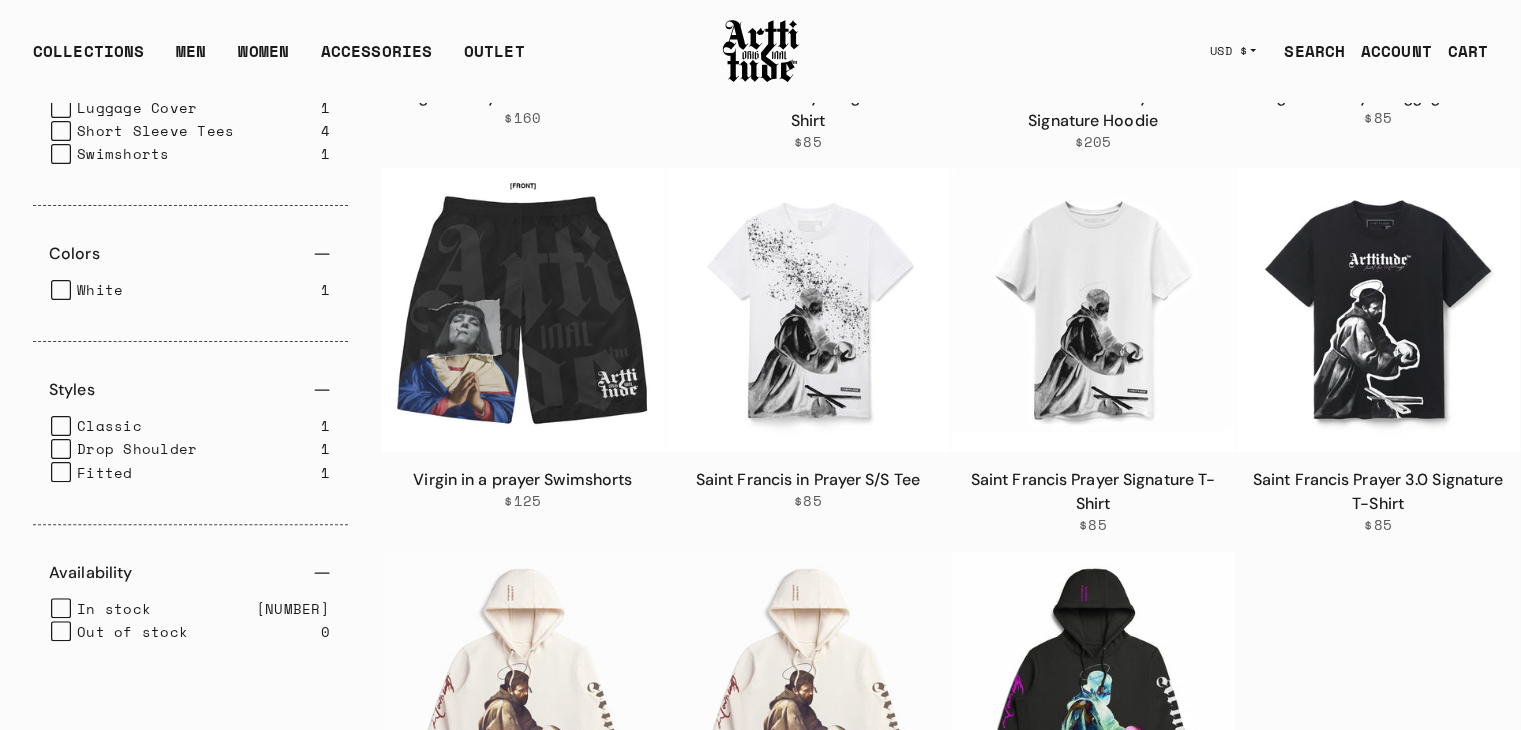 click on "SEARCH" at bounding box center [1306, 51] 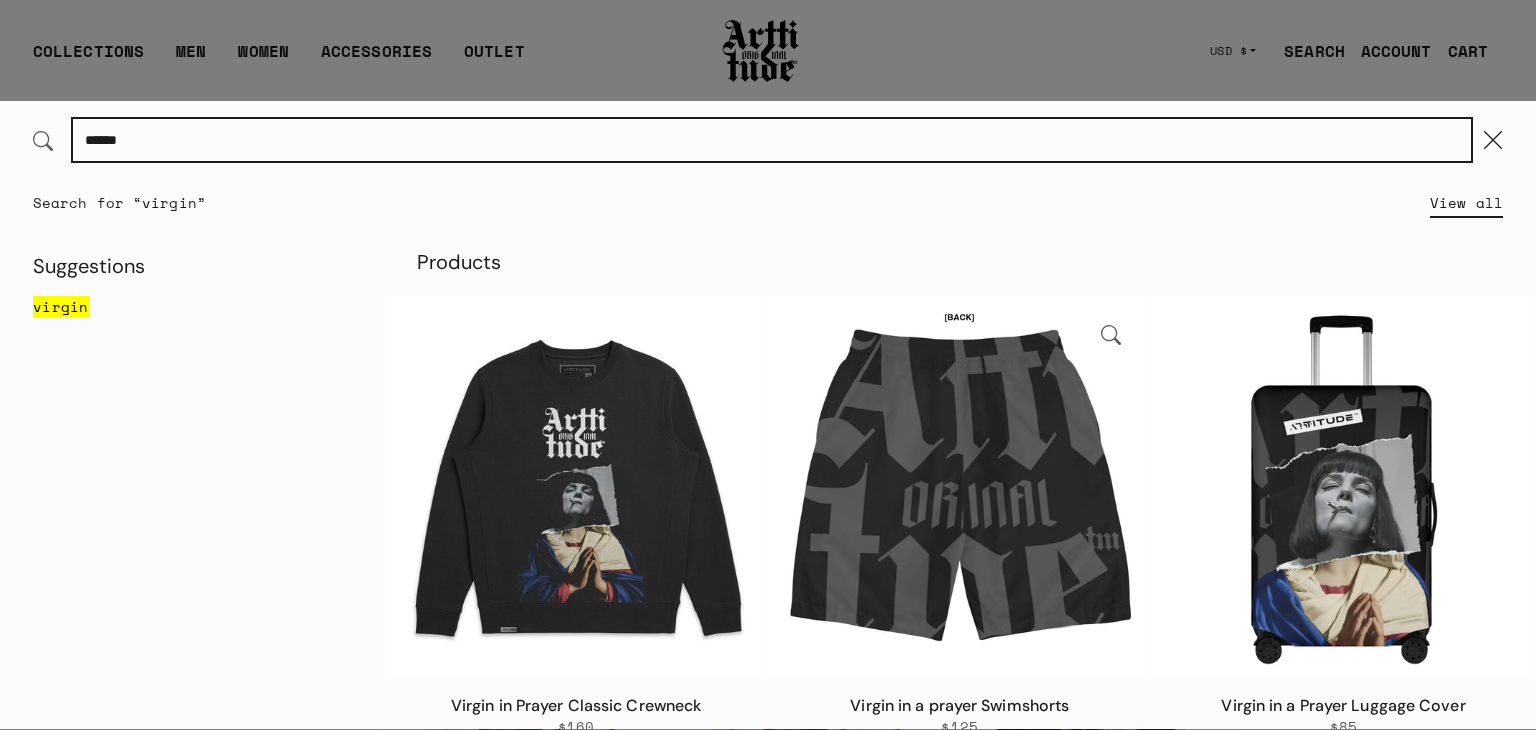 scroll, scrollTop: 20, scrollLeft: 0, axis: vertical 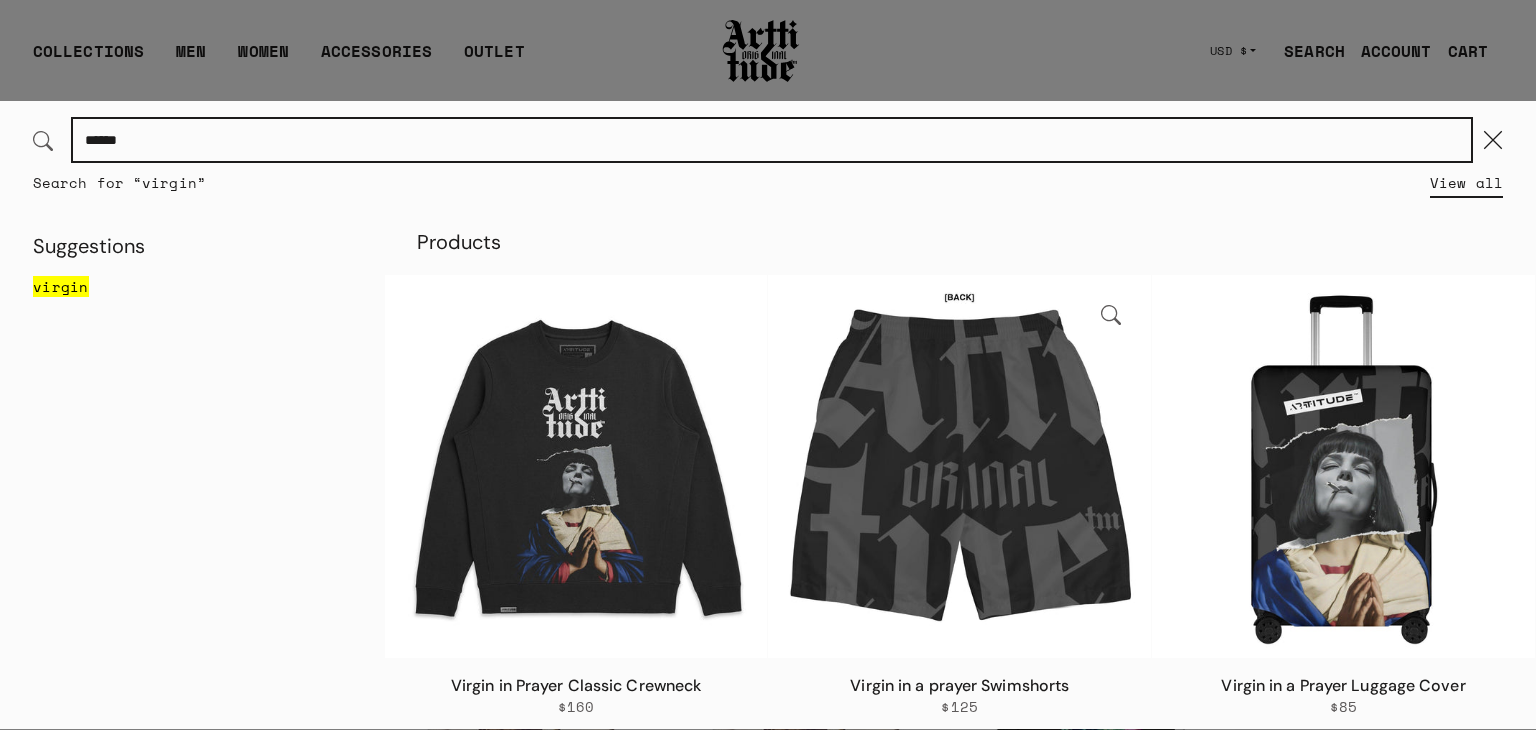 type on "******" 